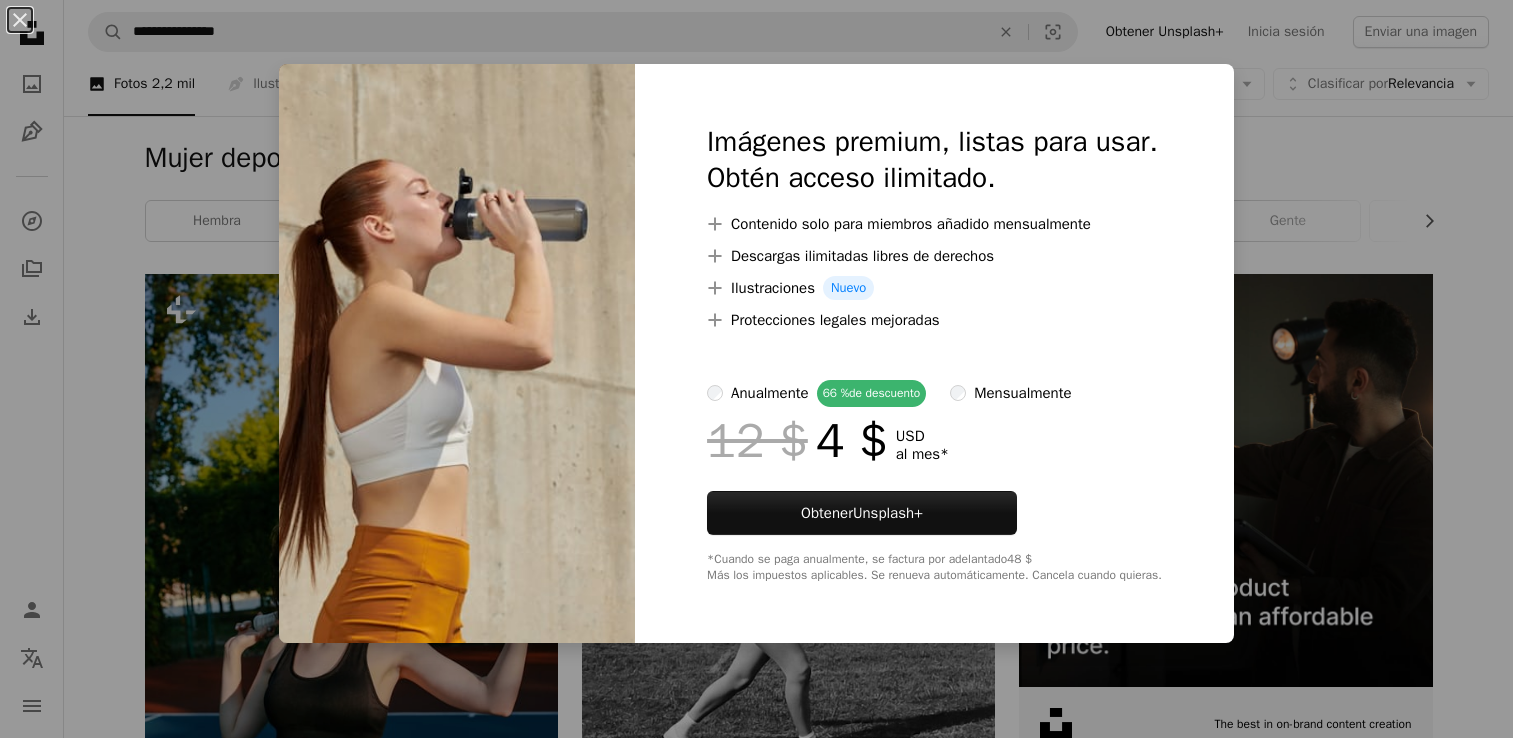 scroll, scrollTop: 23152, scrollLeft: 0, axis: vertical 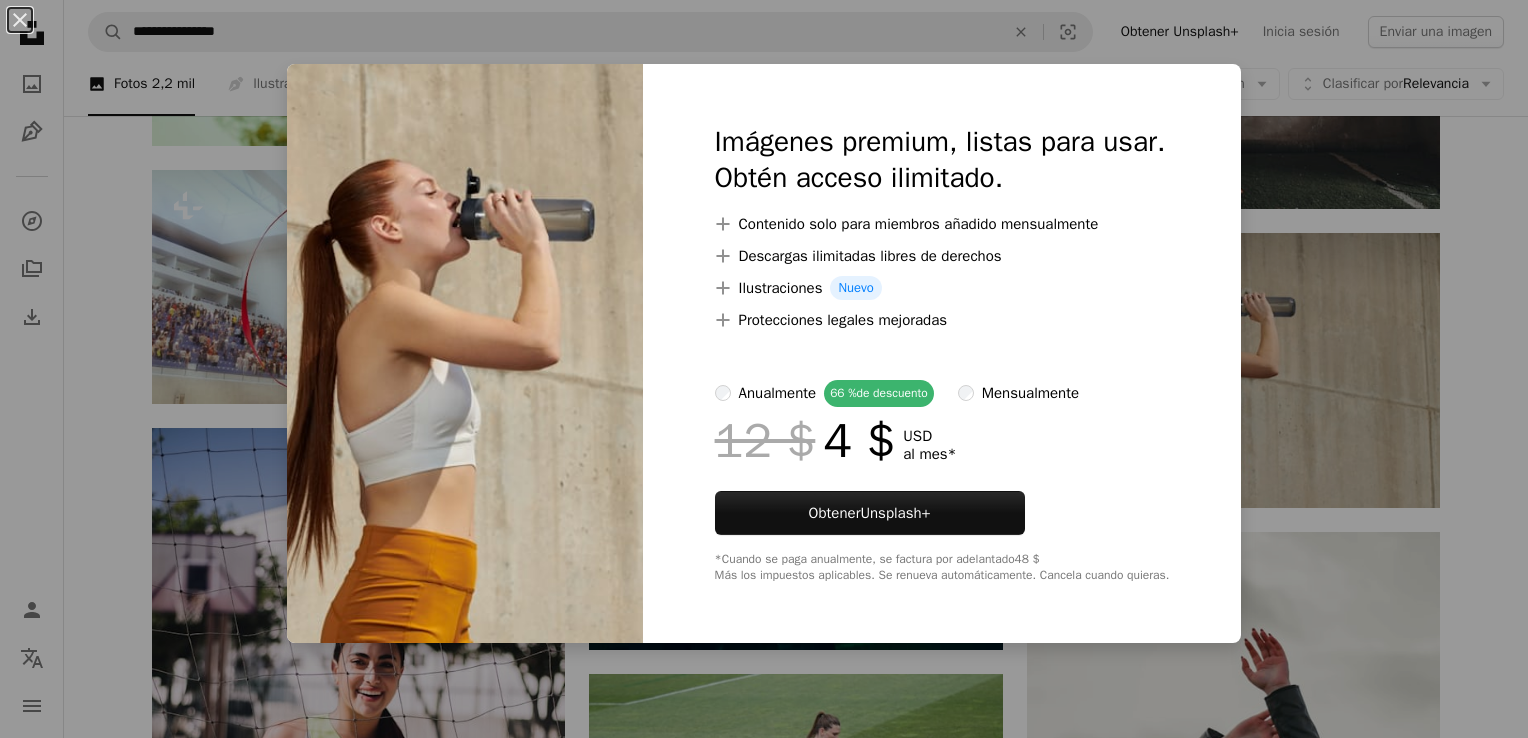 click on "An X shape Imágenes premium, listas para usar. Obtén acceso ilimitado. A plus sign Contenido solo para miembros añadido mensualmente A plus sign Descargas ilimitadas libres de derechos A plus sign Ilustraciones  Nuevo A plus sign Protecciones legales mejoradas anualmente 66 %  de descuento mensualmente 12 $   4 $ USD al mes * Obtener  Unsplash+ *Cuando se paga anualmente, se factura por adelantado  48 $ Más los impuestos aplicables. Se renueva automáticamente. Cancela cuando quieras." at bounding box center [764, 369] 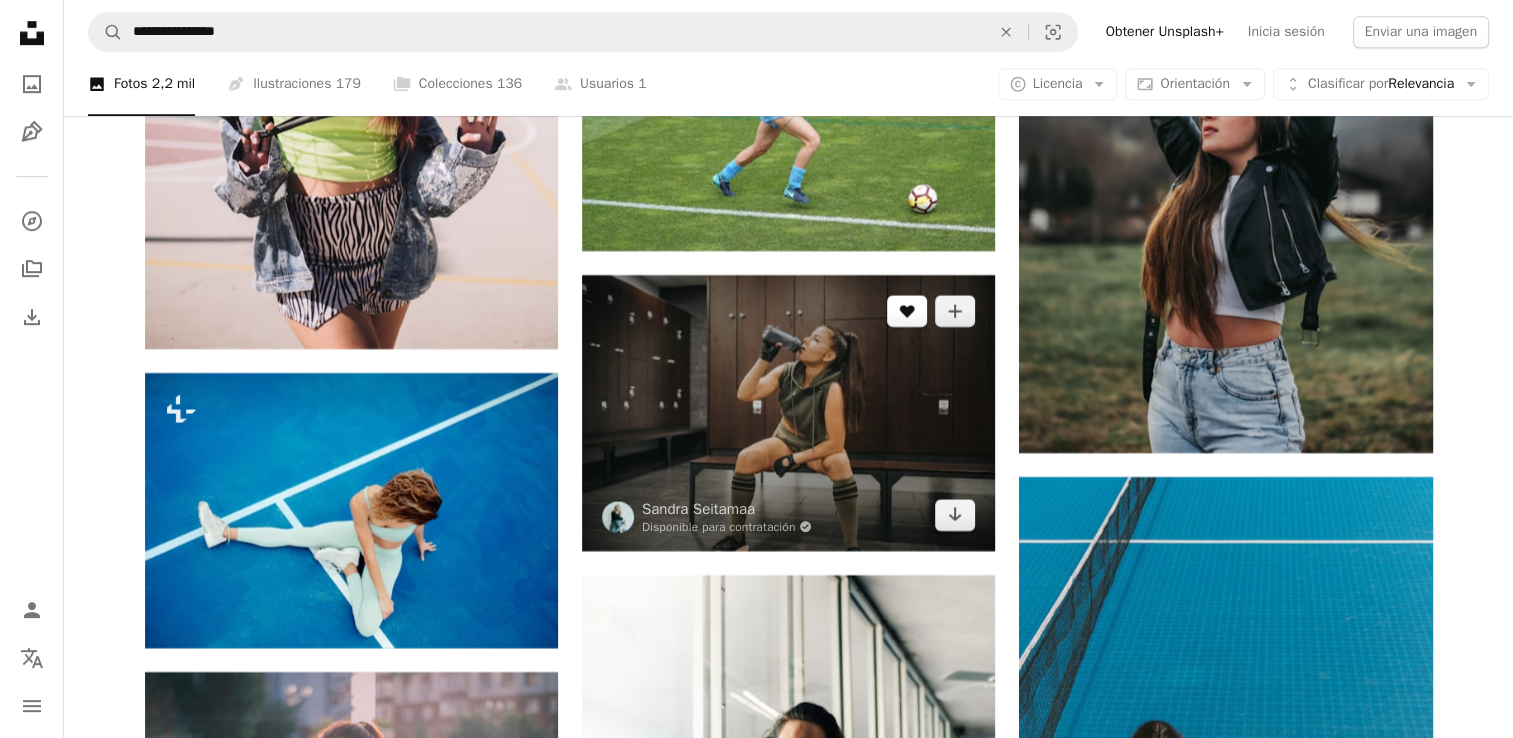 scroll, scrollTop: 23952, scrollLeft: 0, axis: vertical 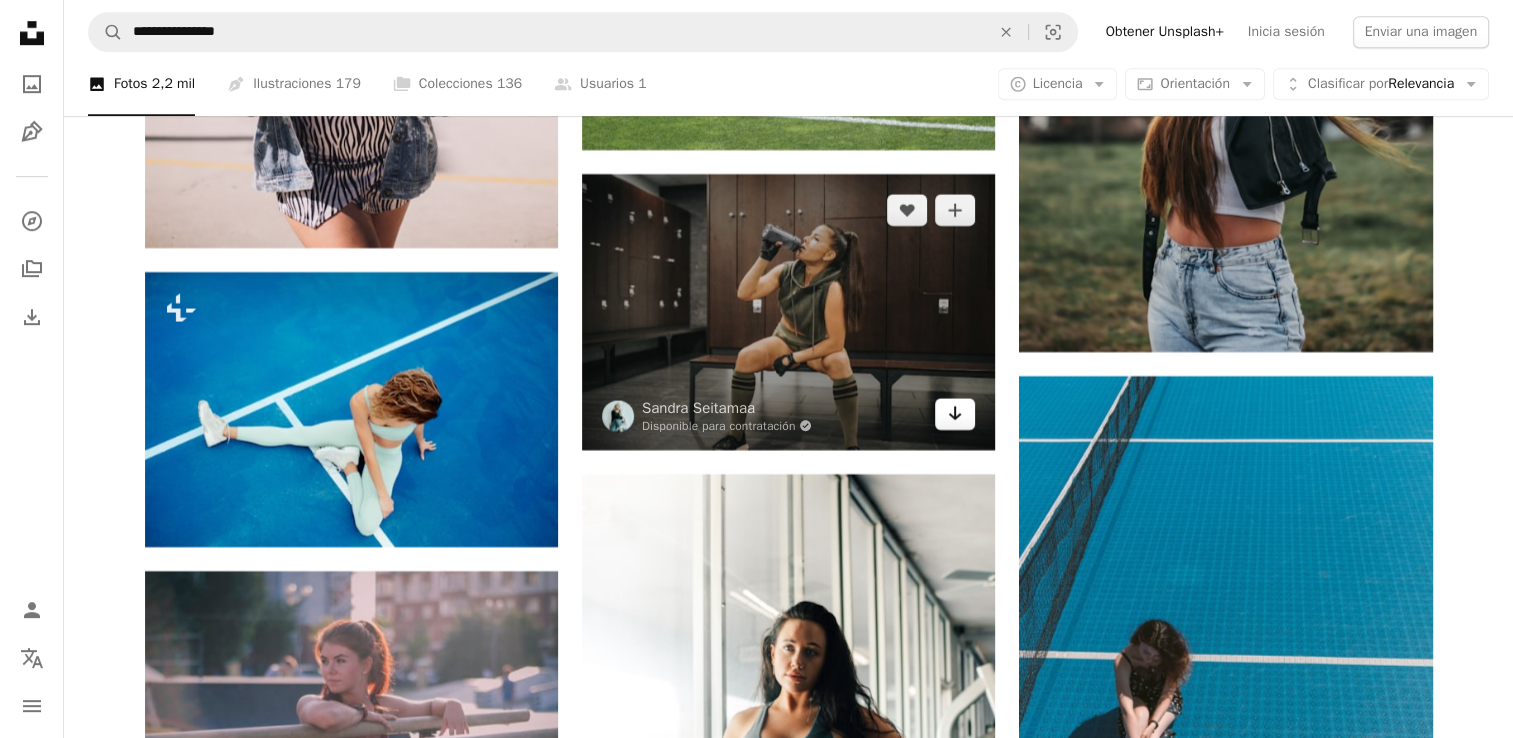 click on "Arrow pointing down" at bounding box center (955, 414) 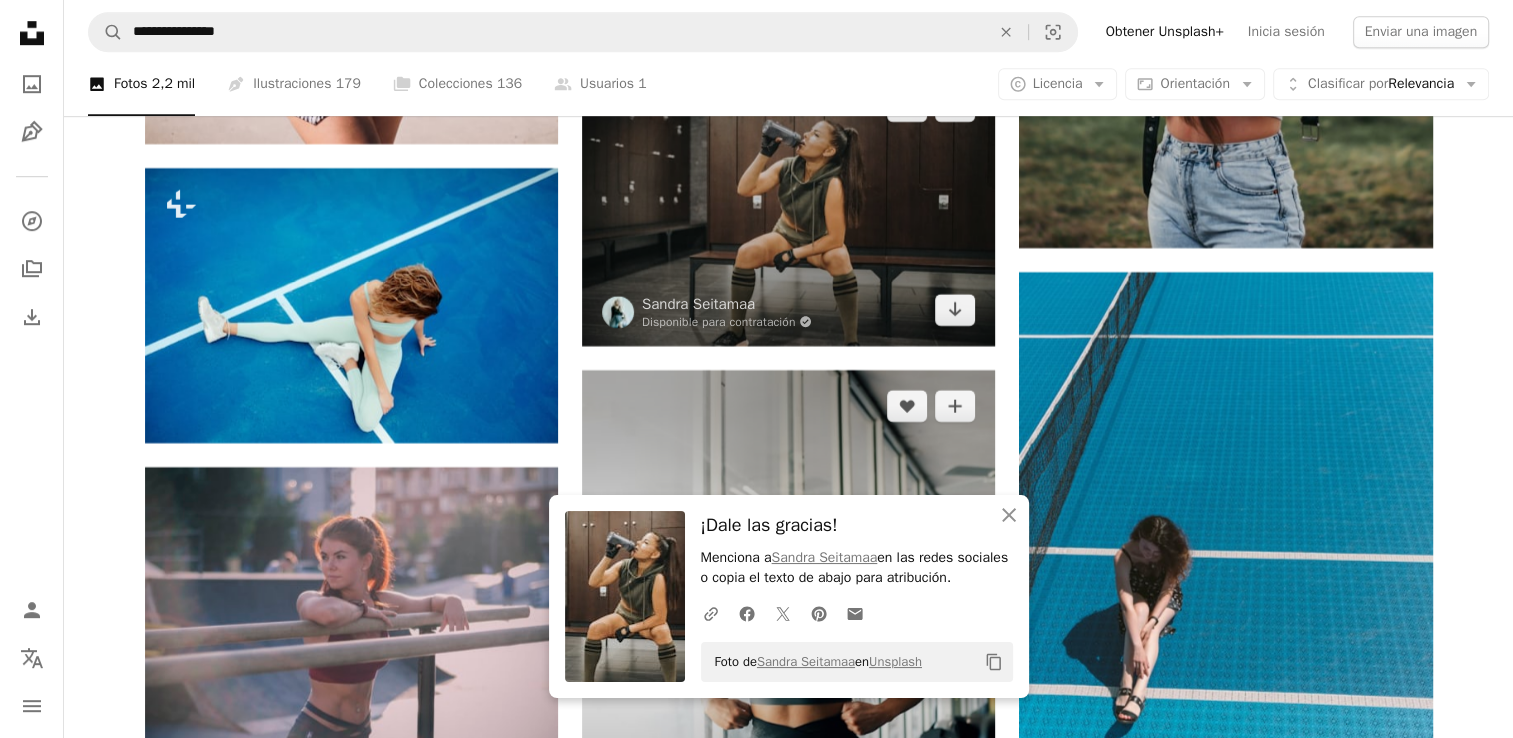 scroll, scrollTop: 24252, scrollLeft: 0, axis: vertical 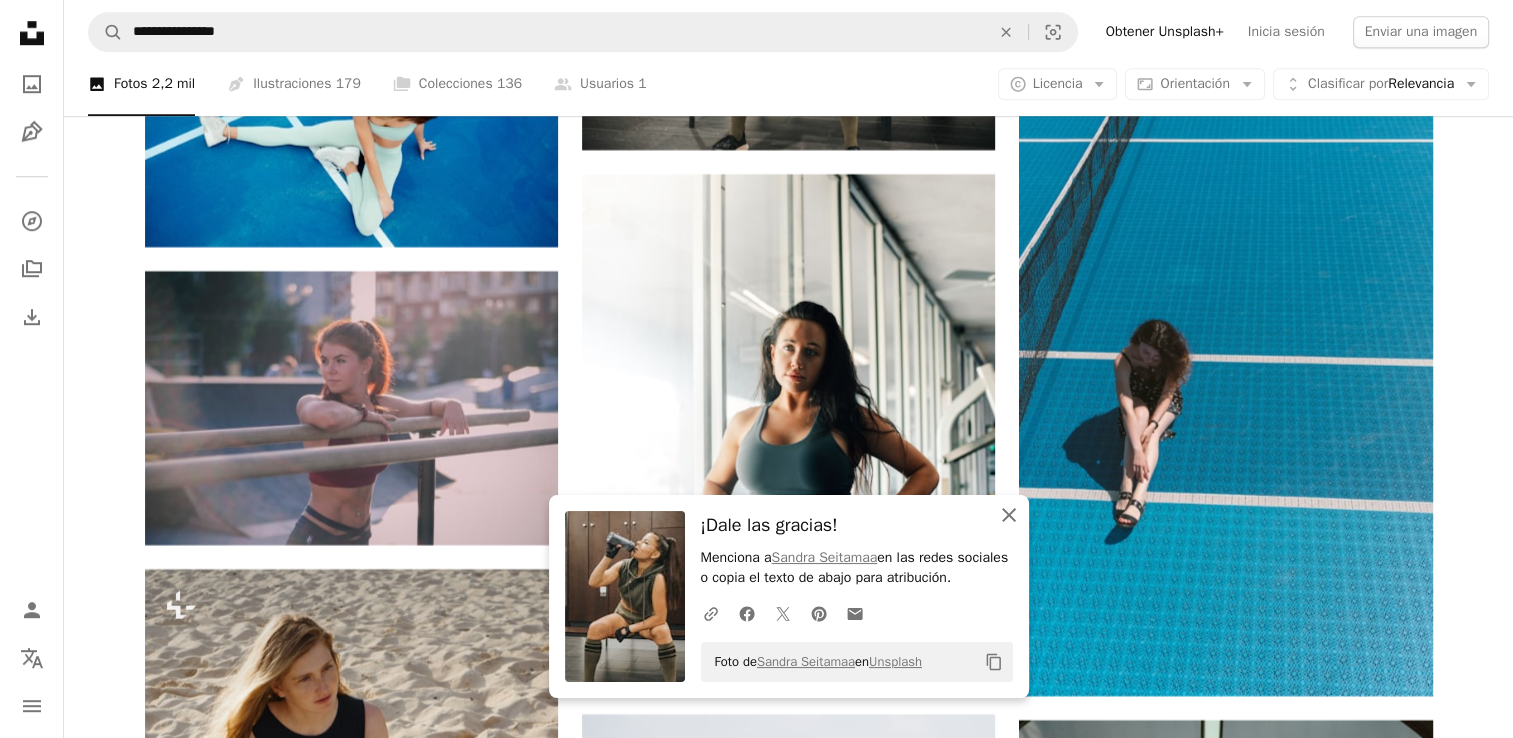 click on "An X shape" 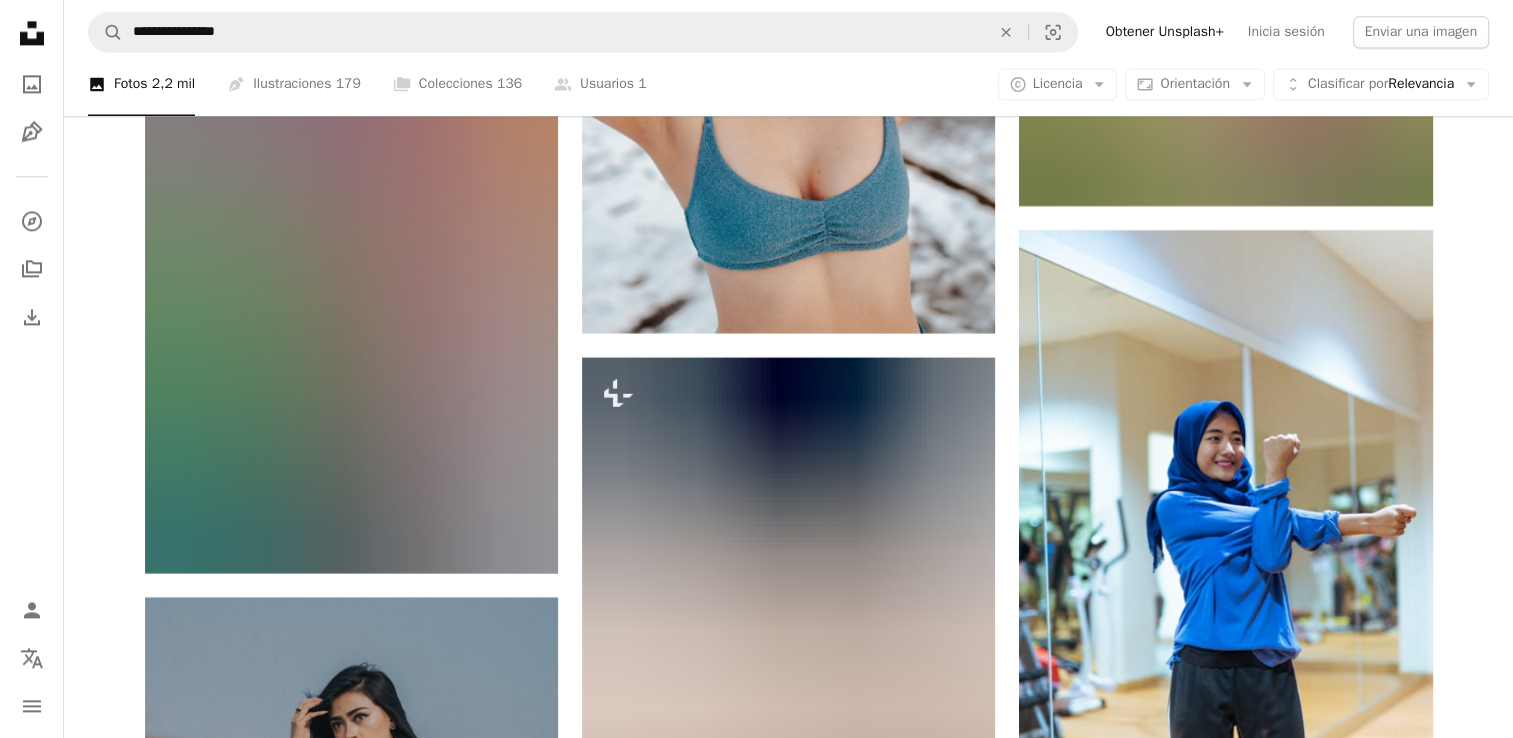 scroll, scrollTop: 33452, scrollLeft: 0, axis: vertical 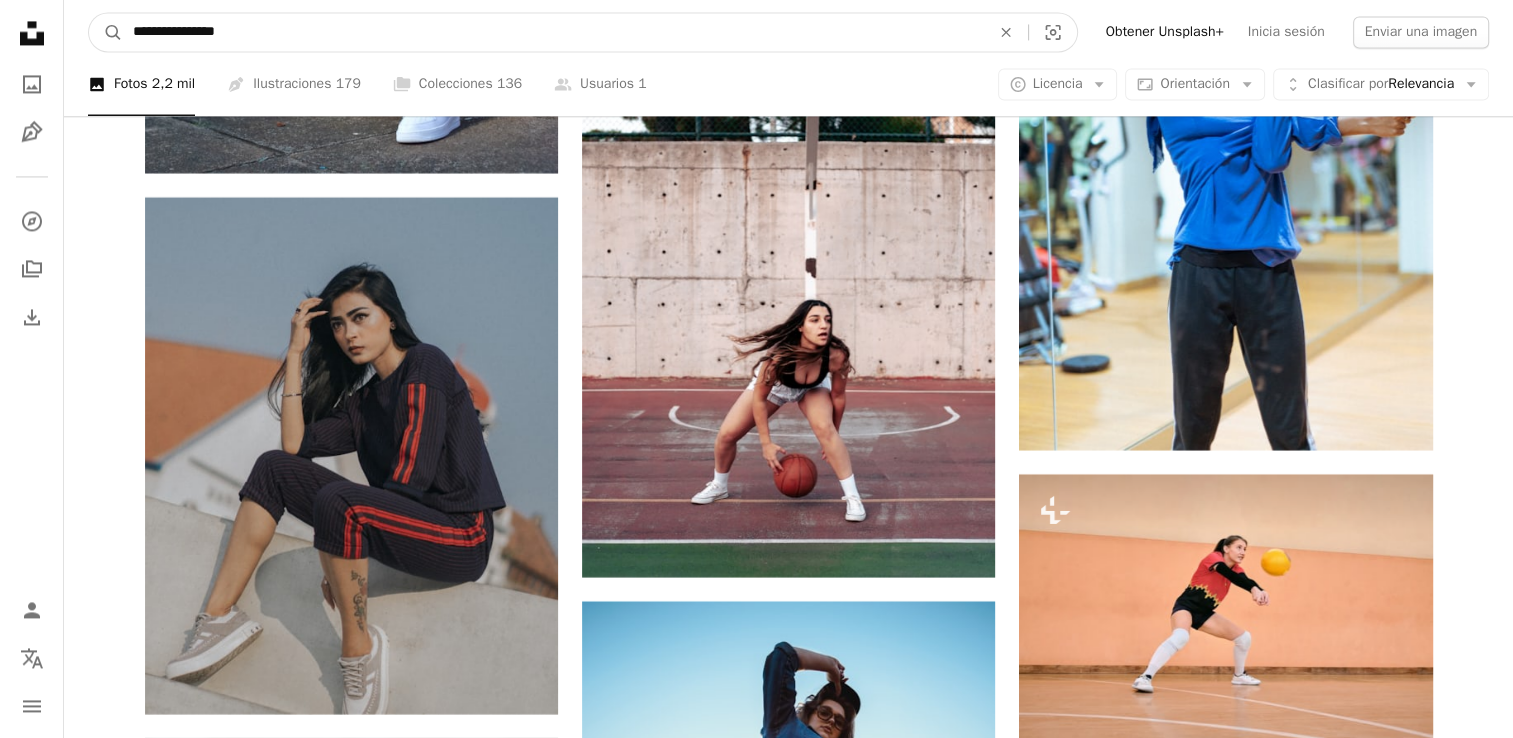 click on "**********" at bounding box center (553, 32) 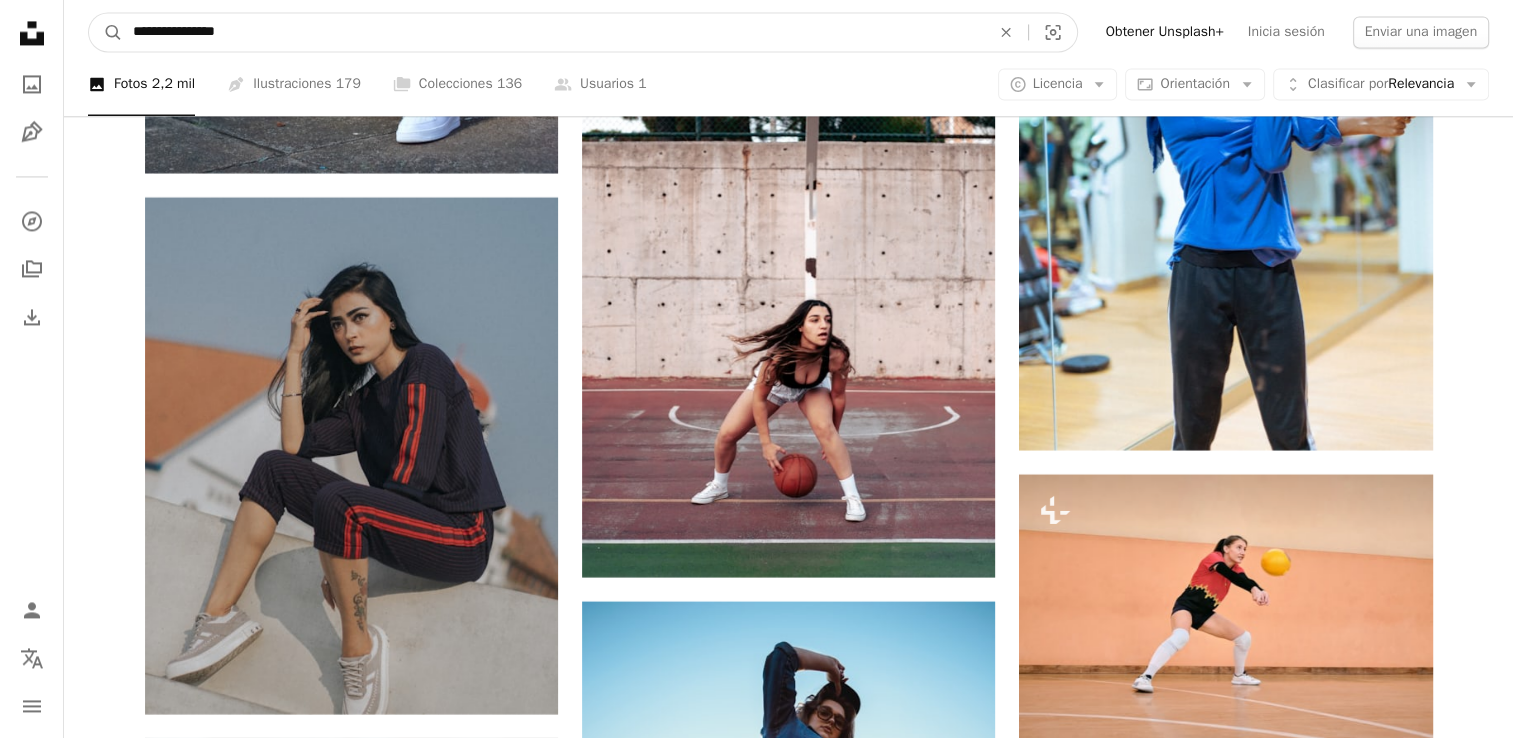 click on "**********" at bounding box center (553, 32) 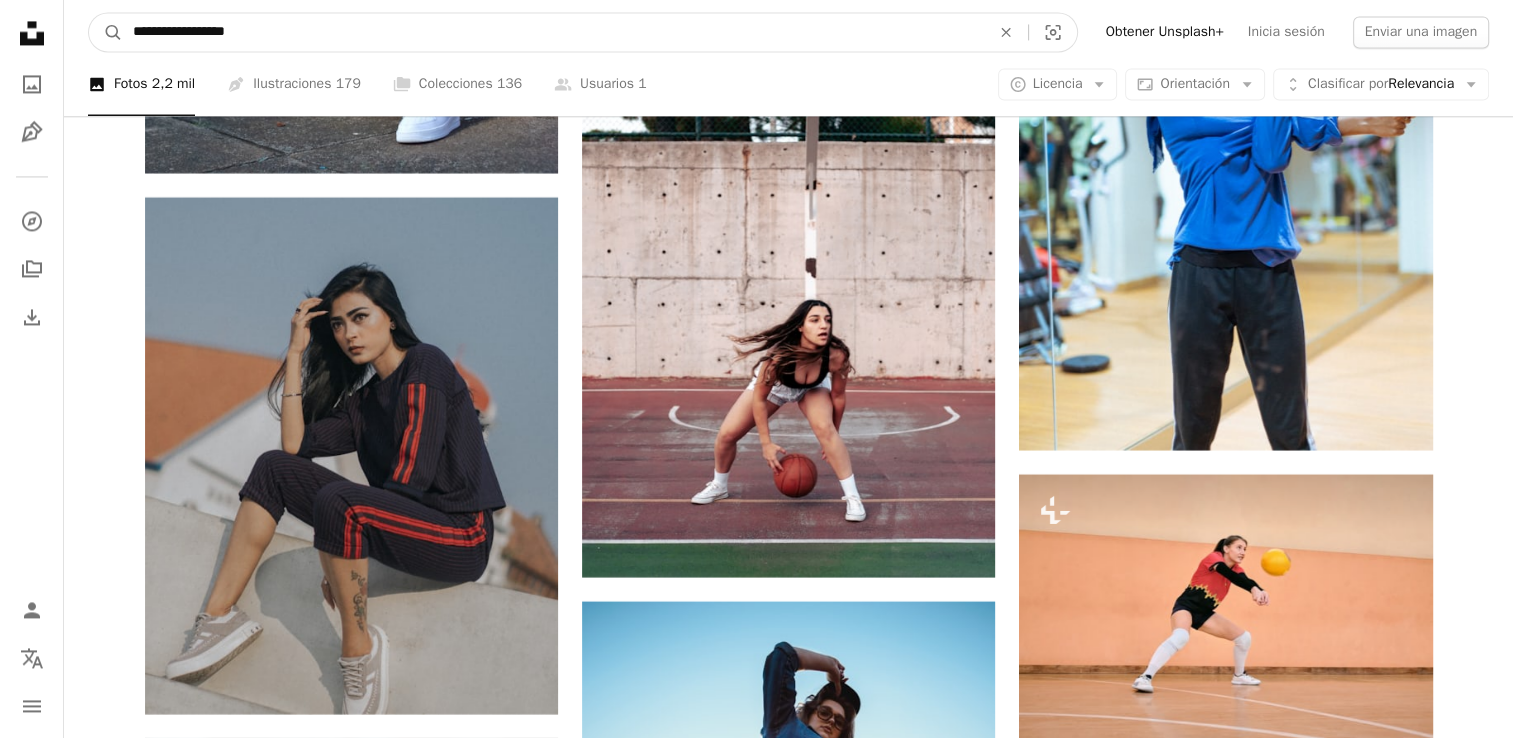 type on "**********" 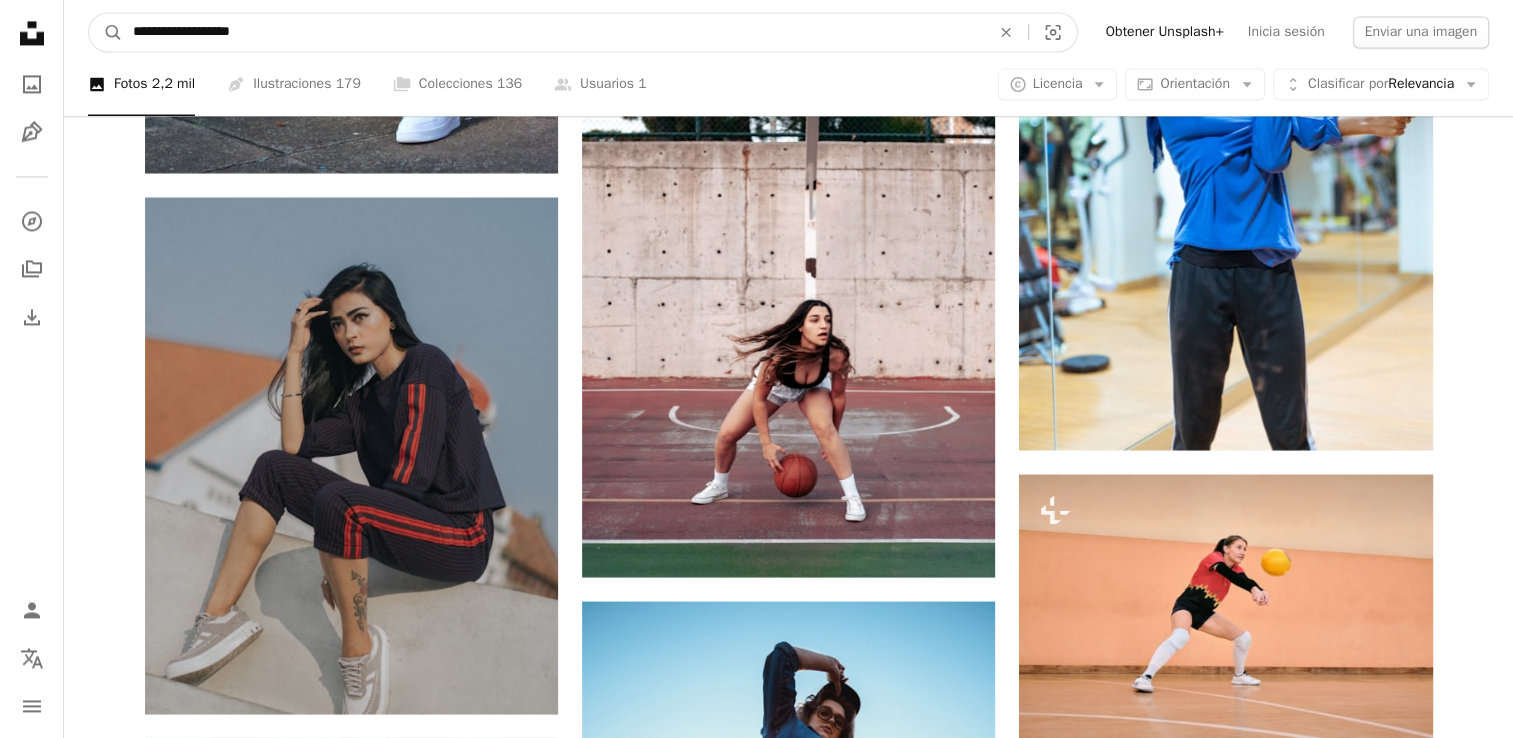 click on "A magnifying glass" at bounding box center [106, 32] 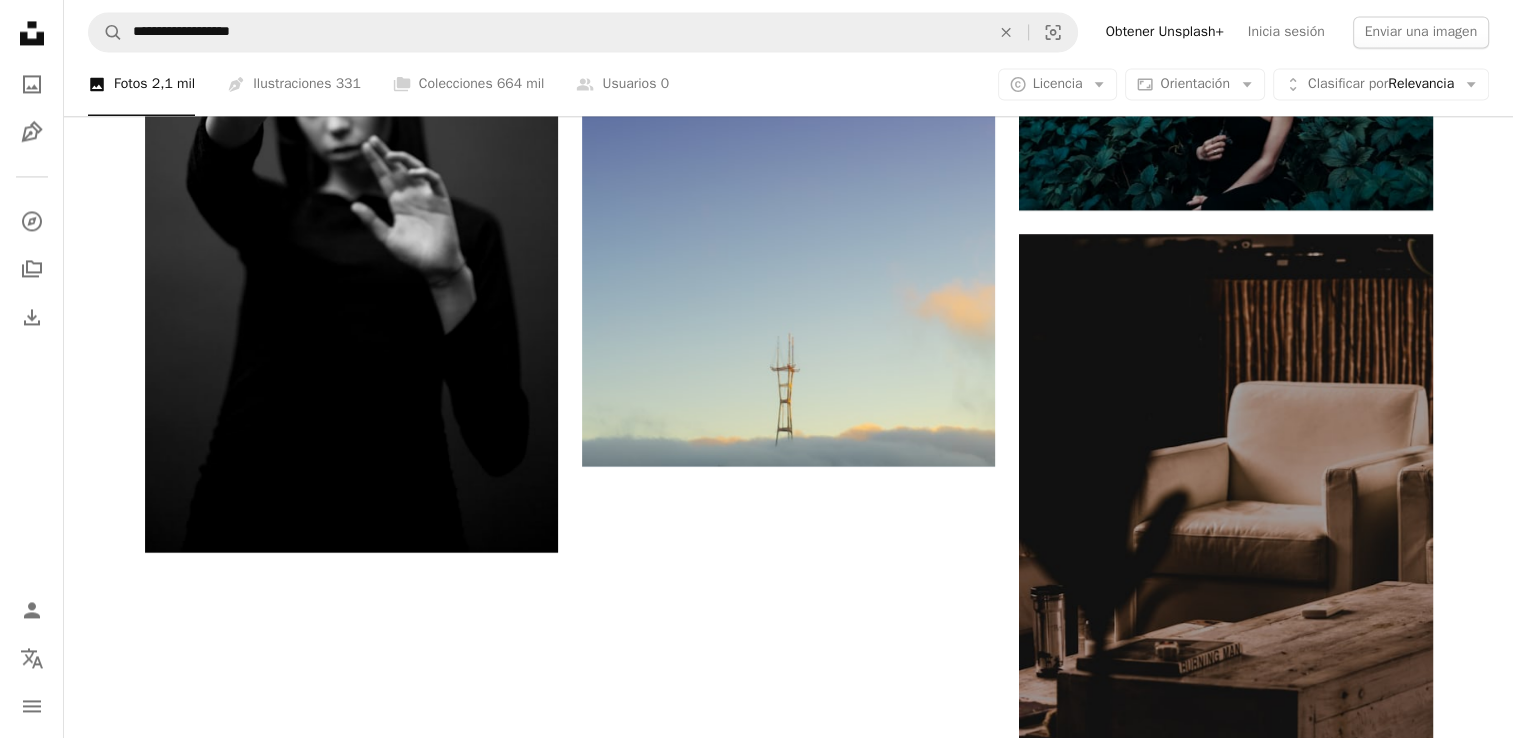 scroll, scrollTop: 3400, scrollLeft: 0, axis: vertical 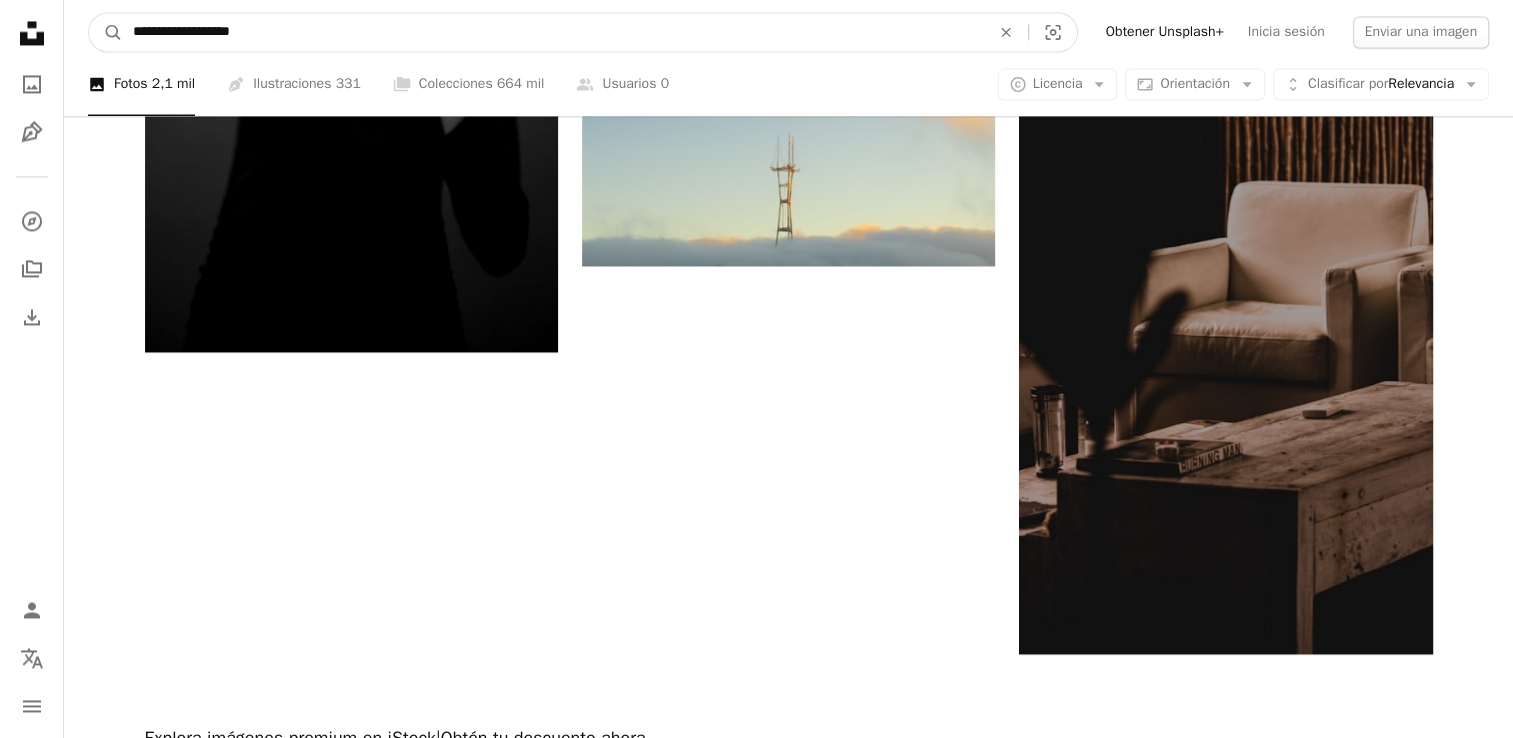 click on "**********" at bounding box center (553, 32) 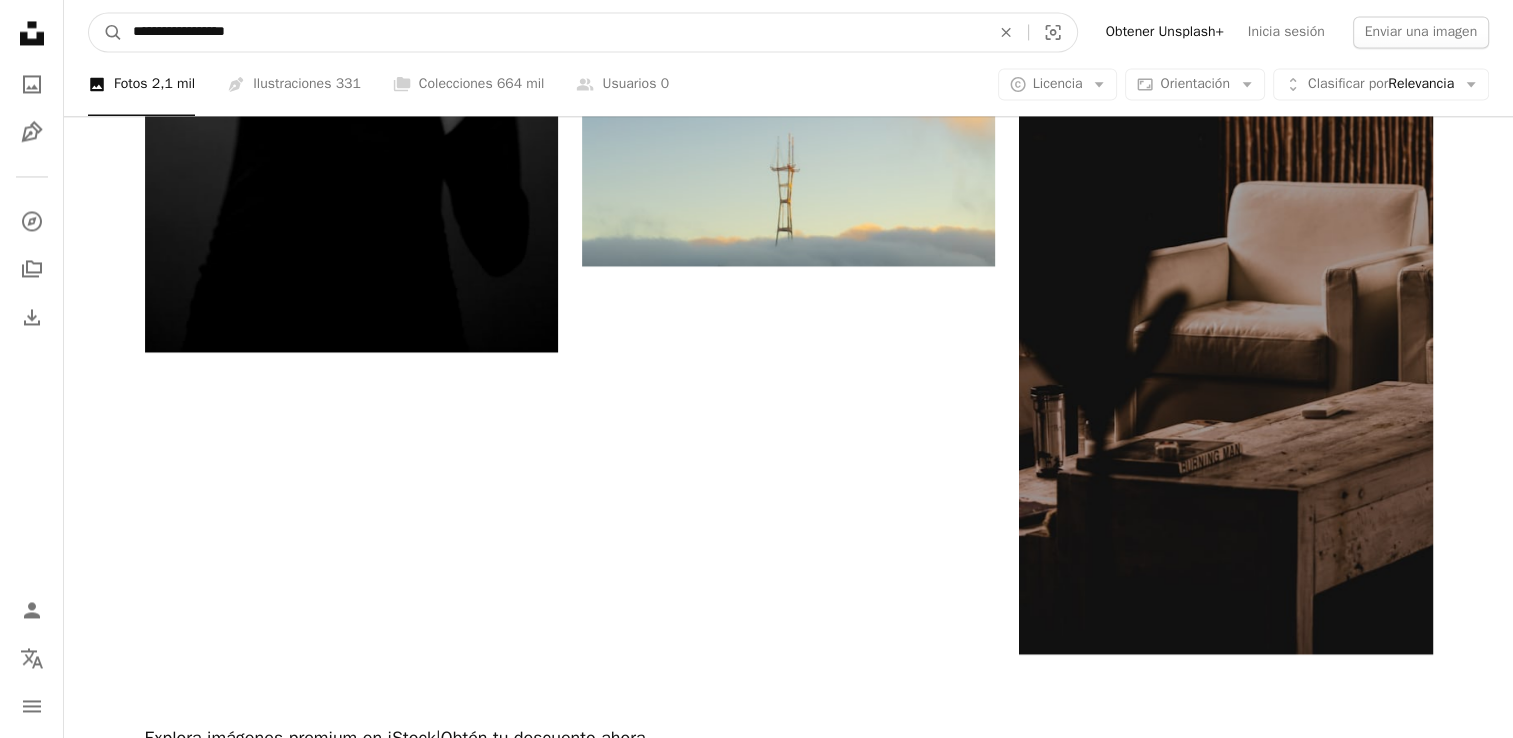 type on "**********" 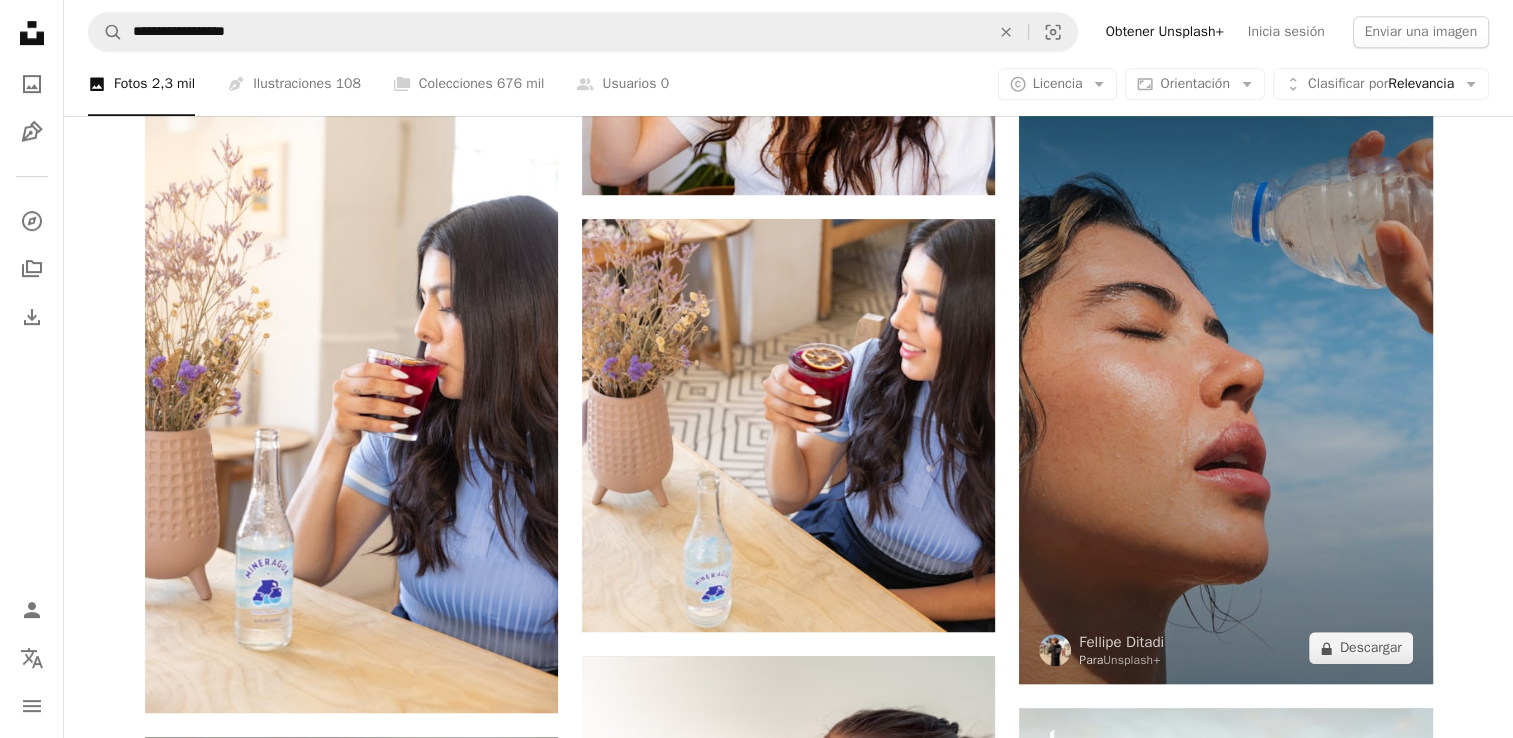 scroll, scrollTop: 1100, scrollLeft: 0, axis: vertical 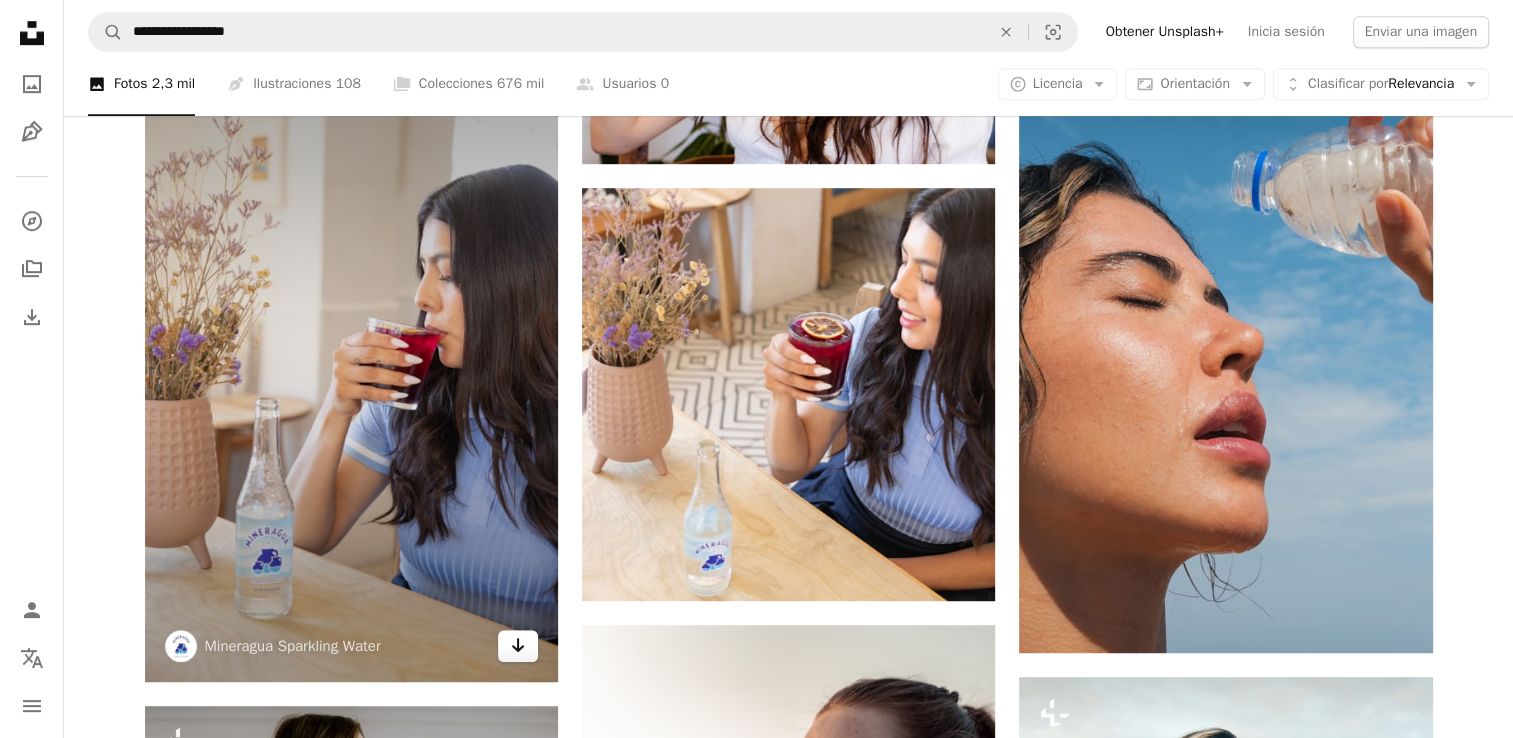 click on "Arrow pointing down" at bounding box center (518, 646) 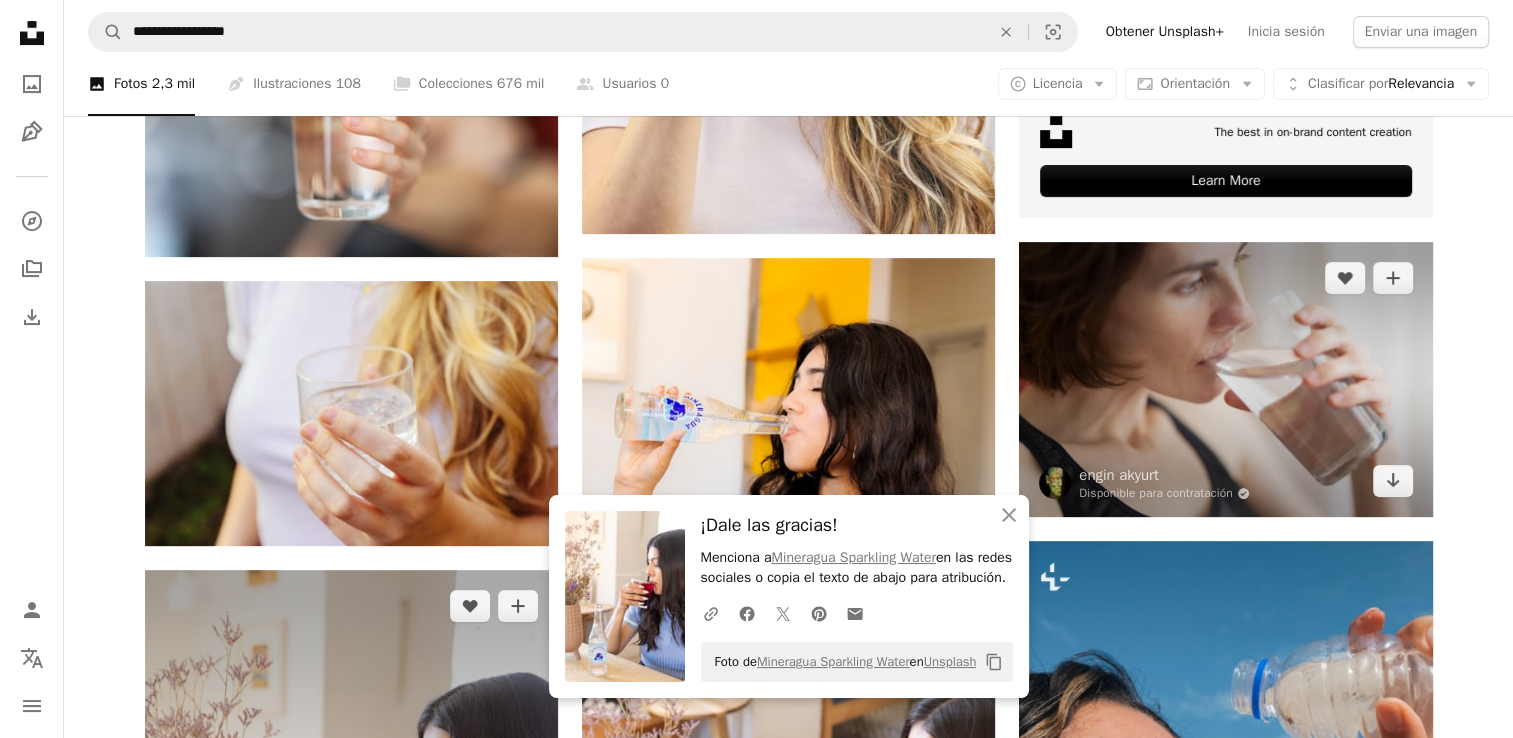 scroll, scrollTop: 800, scrollLeft: 0, axis: vertical 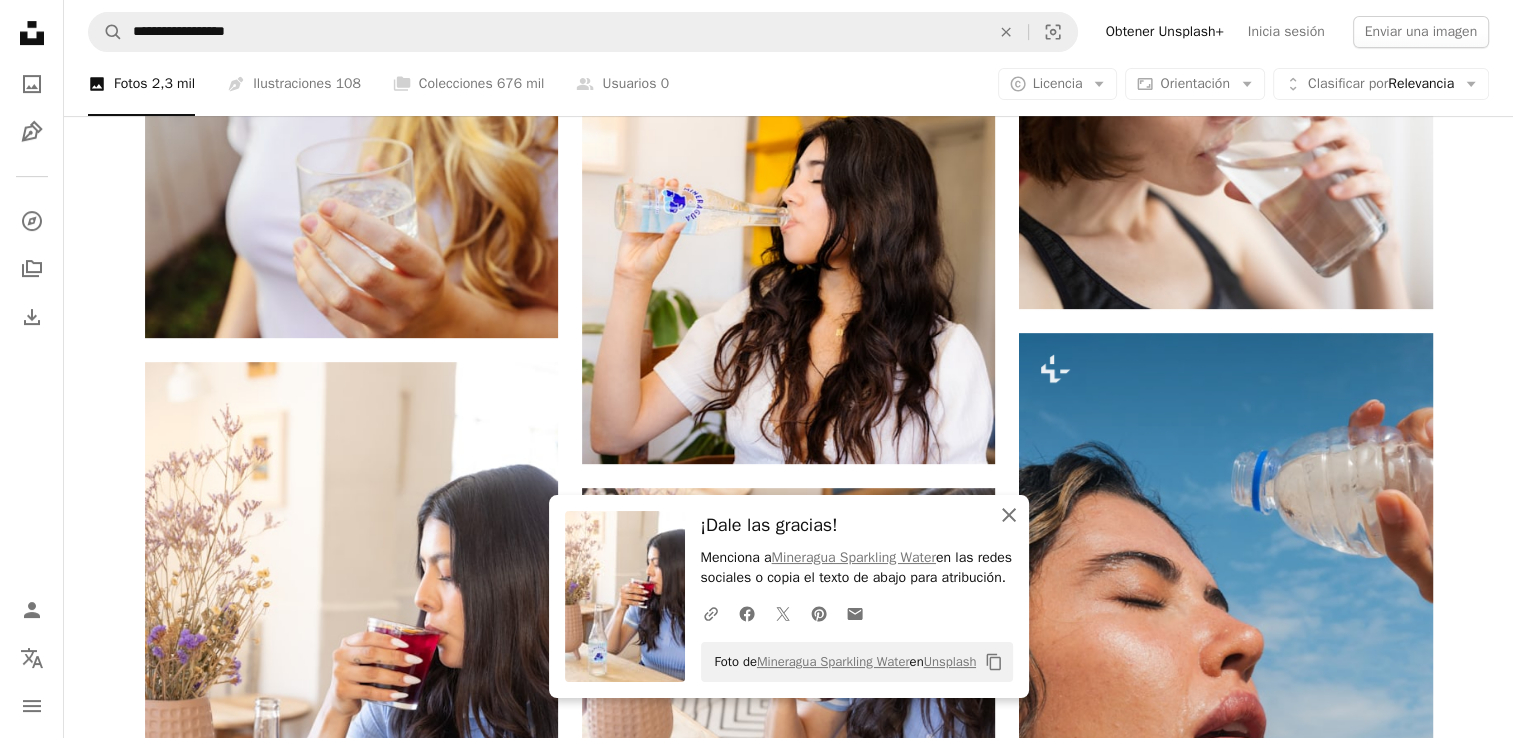 click on "An X shape" 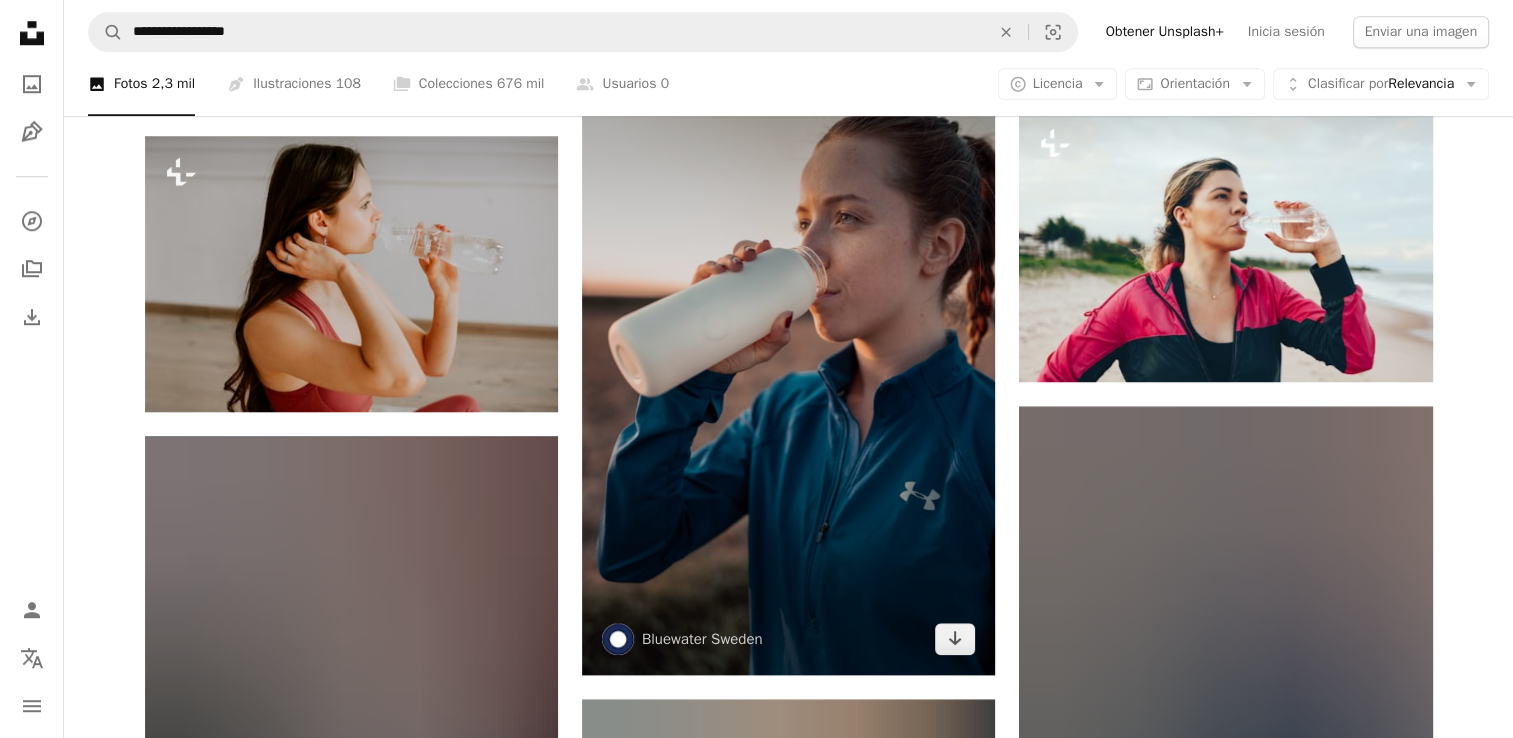 scroll, scrollTop: 1700, scrollLeft: 0, axis: vertical 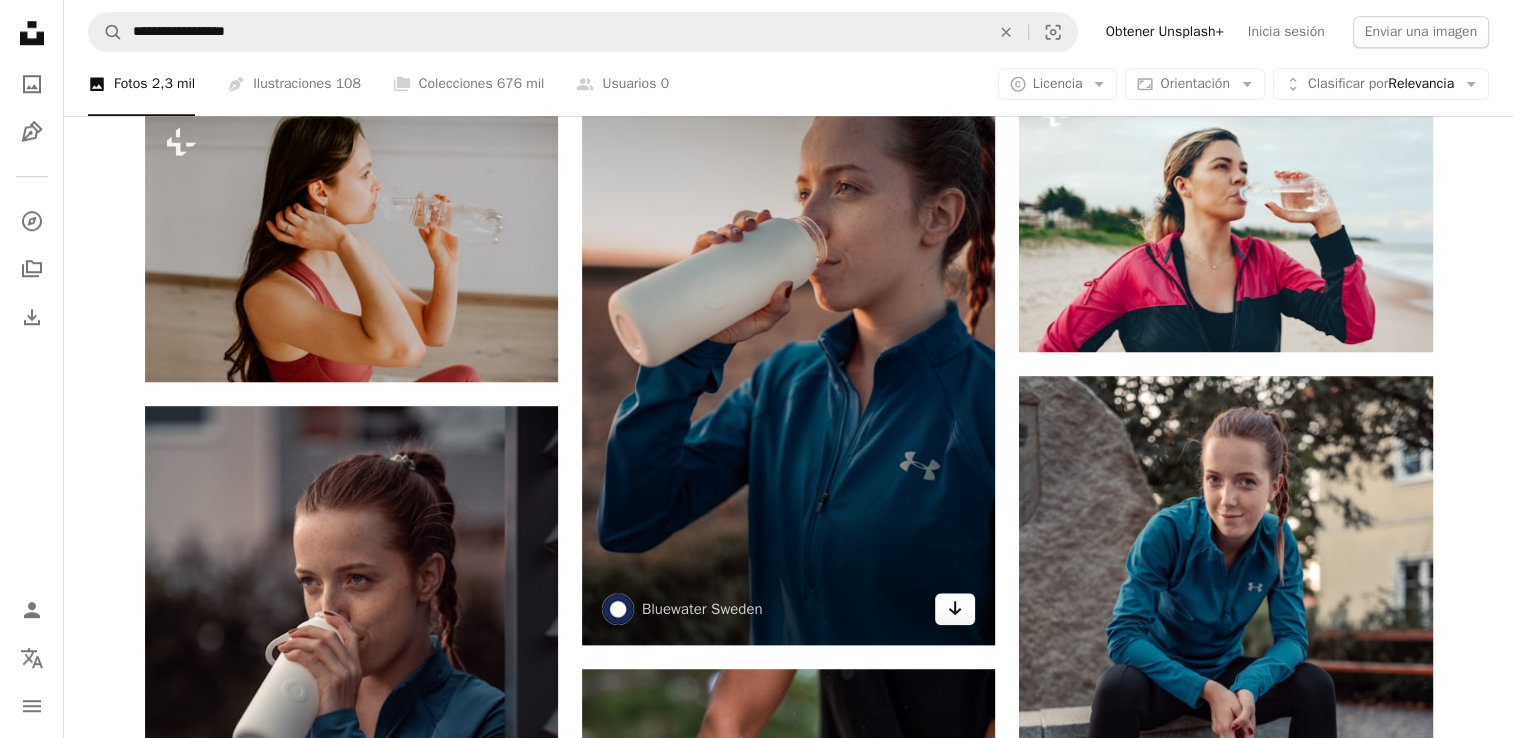 click on "Arrow pointing down" at bounding box center [955, 609] 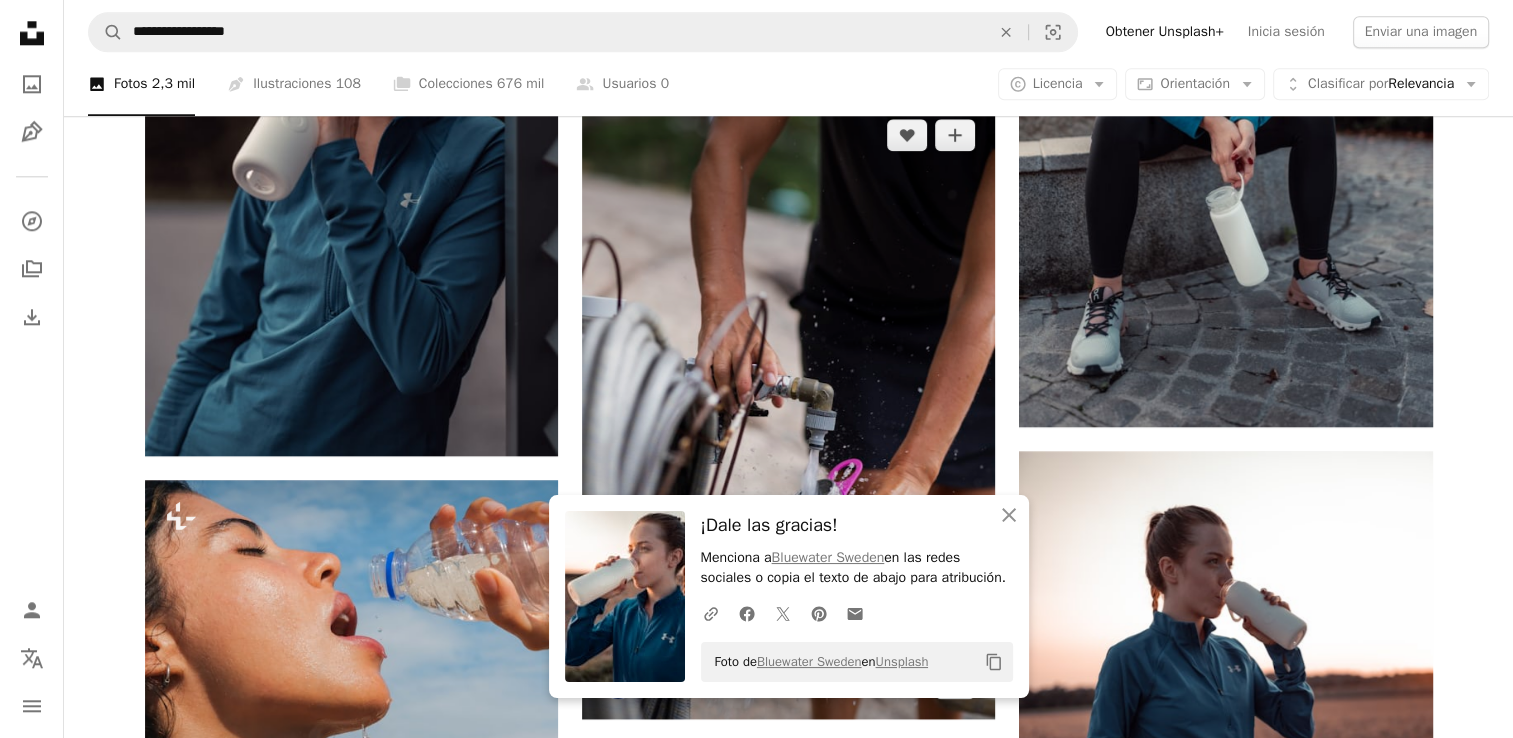scroll, scrollTop: 2400, scrollLeft: 0, axis: vertical 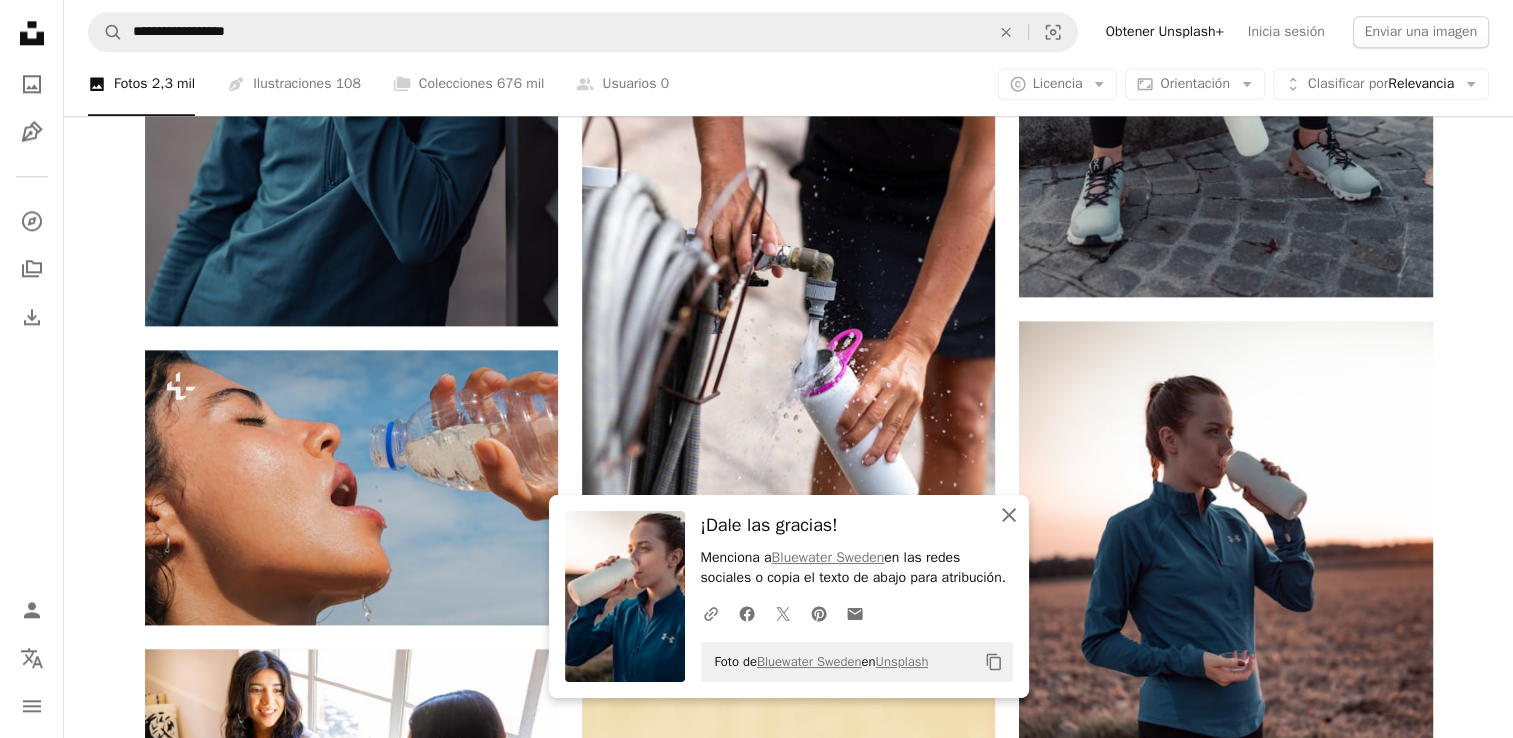 click on "An X shape" 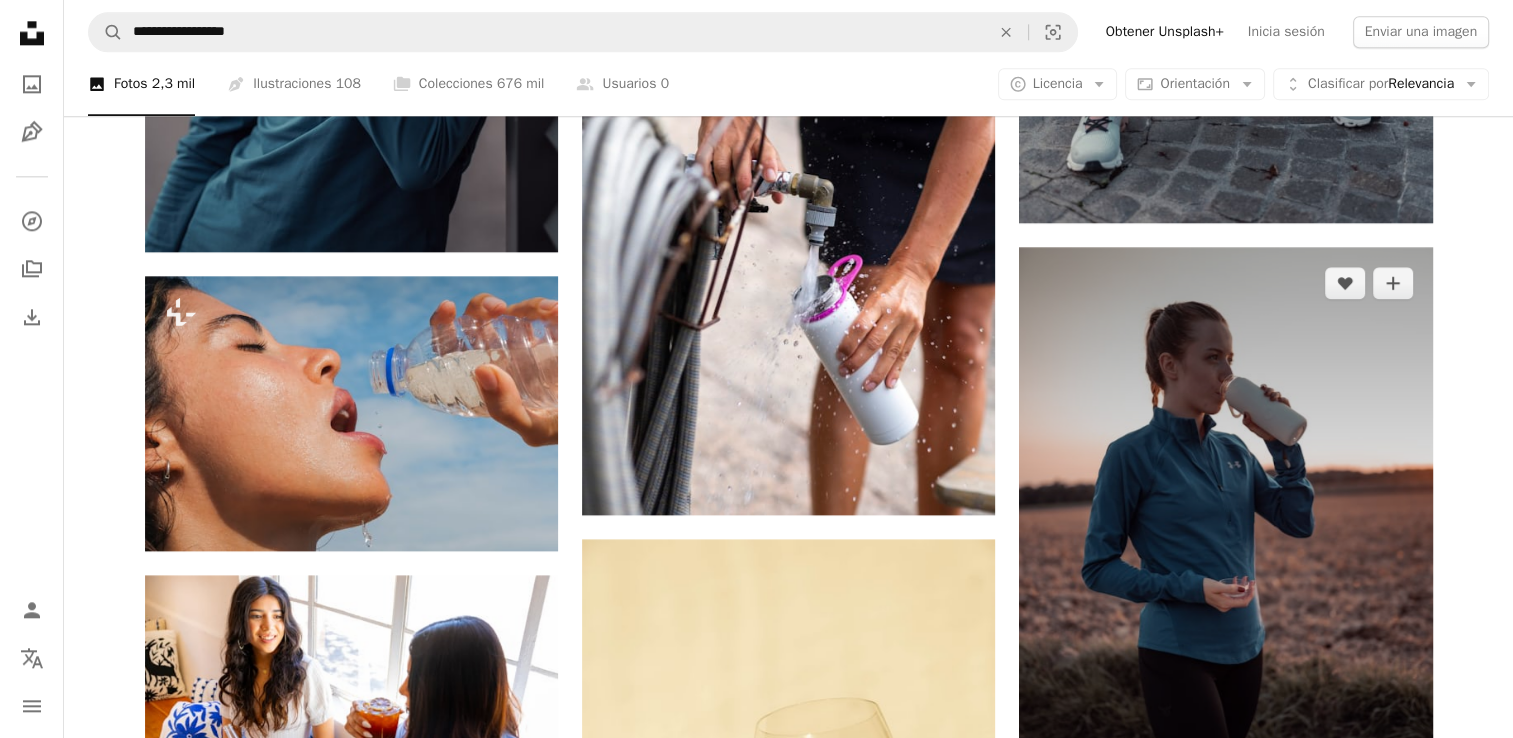 scroll, scrollTop: 2600, scrollLeft: 0, axis: vertical 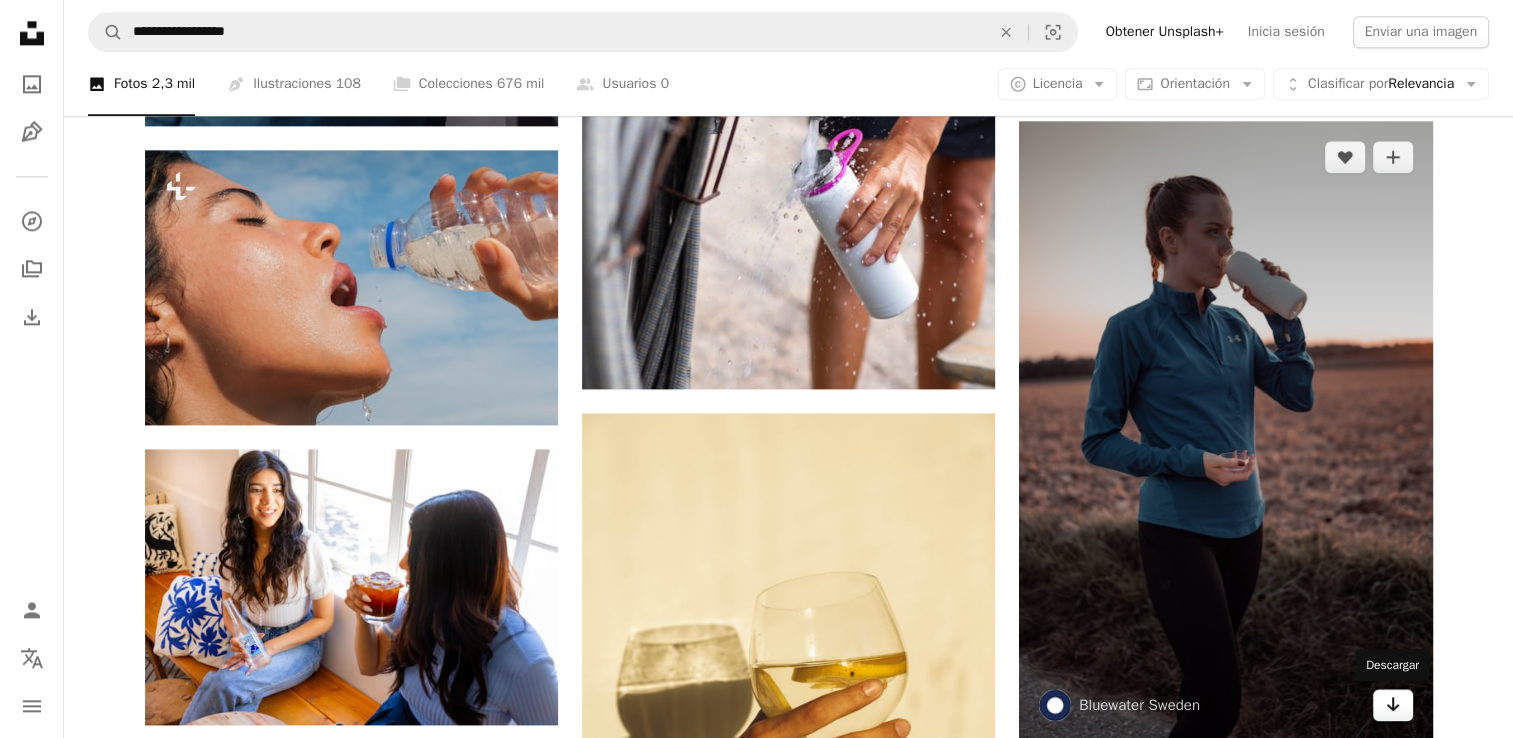 click on "Arrow pointing down" at bounding box center (1393, 705) 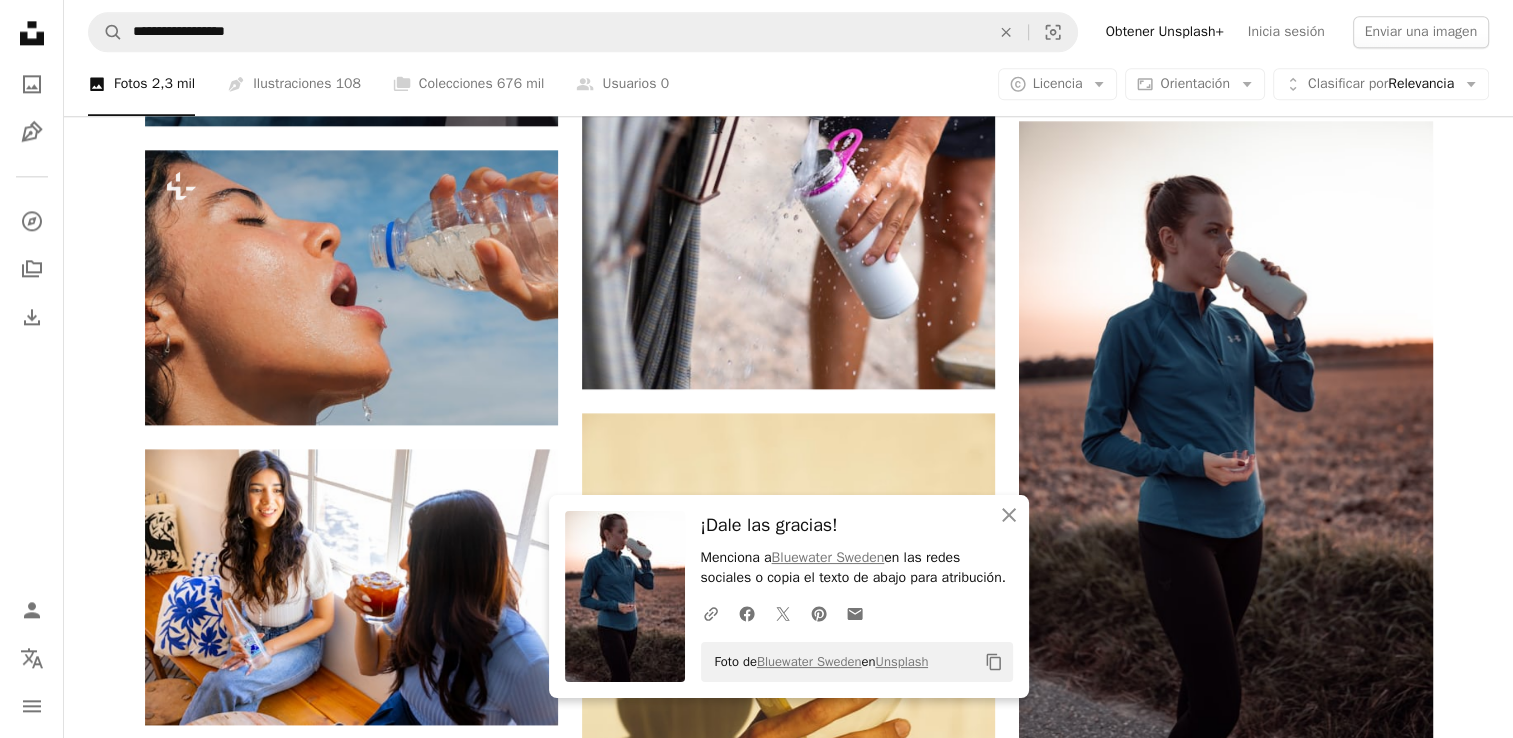 click on "Plus sign for Unsplash+ A heart A plus sign Getty Images Para  Unsplash+ A lock   Descargar A heart A plus sign [FIRST] [LAST] Disponible para contratación A checkmark inside of a circle Arrow pointing down A heart A plus sign Giorgio Trovato Disponible para contratación A checkmark inside of a circle Arrow pointing down A heart A plus sign Mineragua Sparkling Water Arrow pointing down Plus sign for Unsplash+ A heart A plus sign Kateryna Hliznitsova Para  Unsplash+ A lock   Descargar A heart A plus sign Bluewater Sweden Arrow pointing down Plus sign for Unsplash+ A heart A plus sign Fellipe Ditadi Para  Unsplash+ A lock   Descargar A heart A plus sign Mineragua Sparkling Water Arrow pointing down A heart A plus sign Giorgio Trovato Disponible para contratación A checkmark inside of a circle Arrow pointing down A heart A plus sign Mineragua Sparkling Water Arrow pointing down A heart A plus sign Mineragua Sparkling Water Arrow pointing down A heart A plus sign Bluewater Sweden Arrow pointing down A heart" at bounding box center (788, -643) 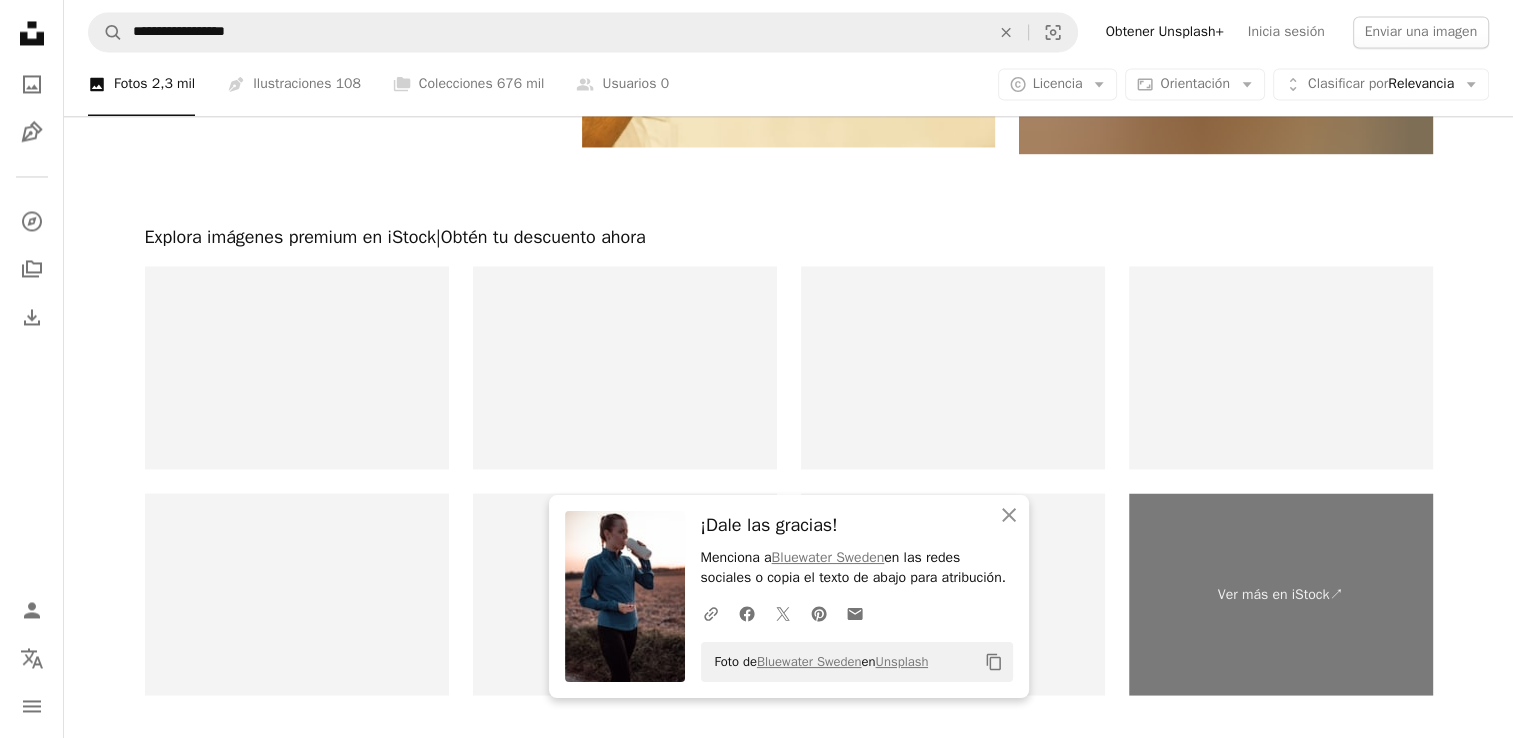 scroll, scrollTop: 3600, scrollLeft: 0, axis: vertical 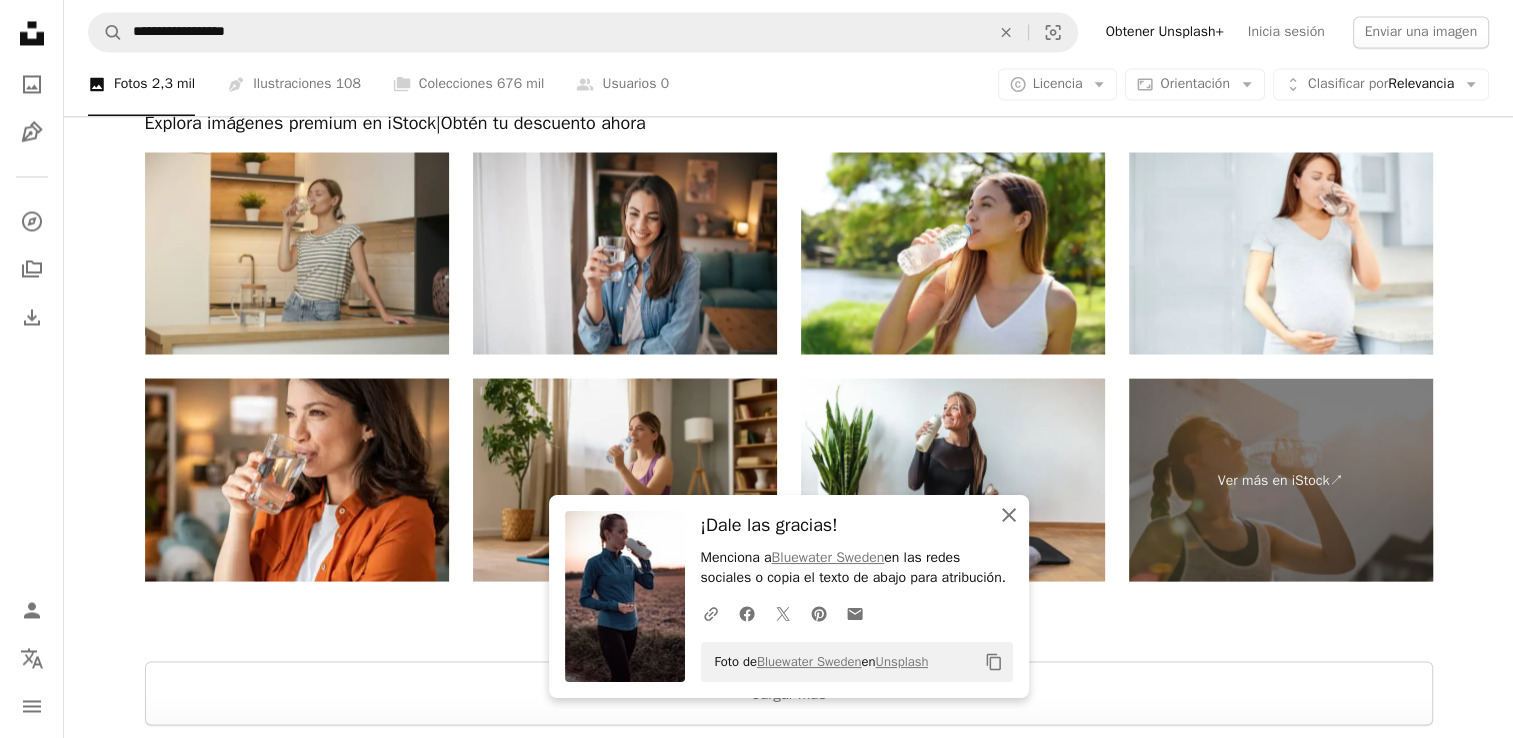 click on "An X shape" 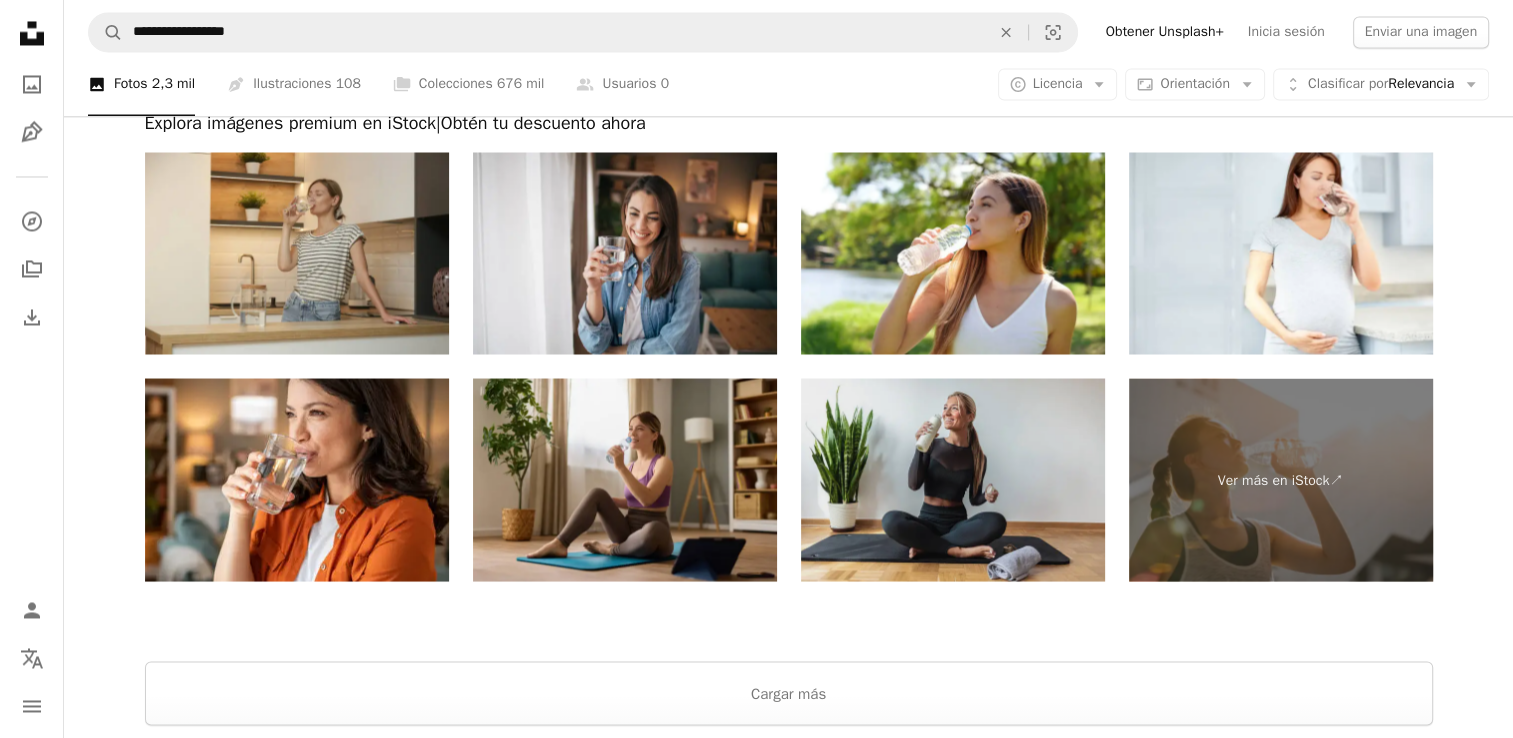 click at bounding box center (953, 479) 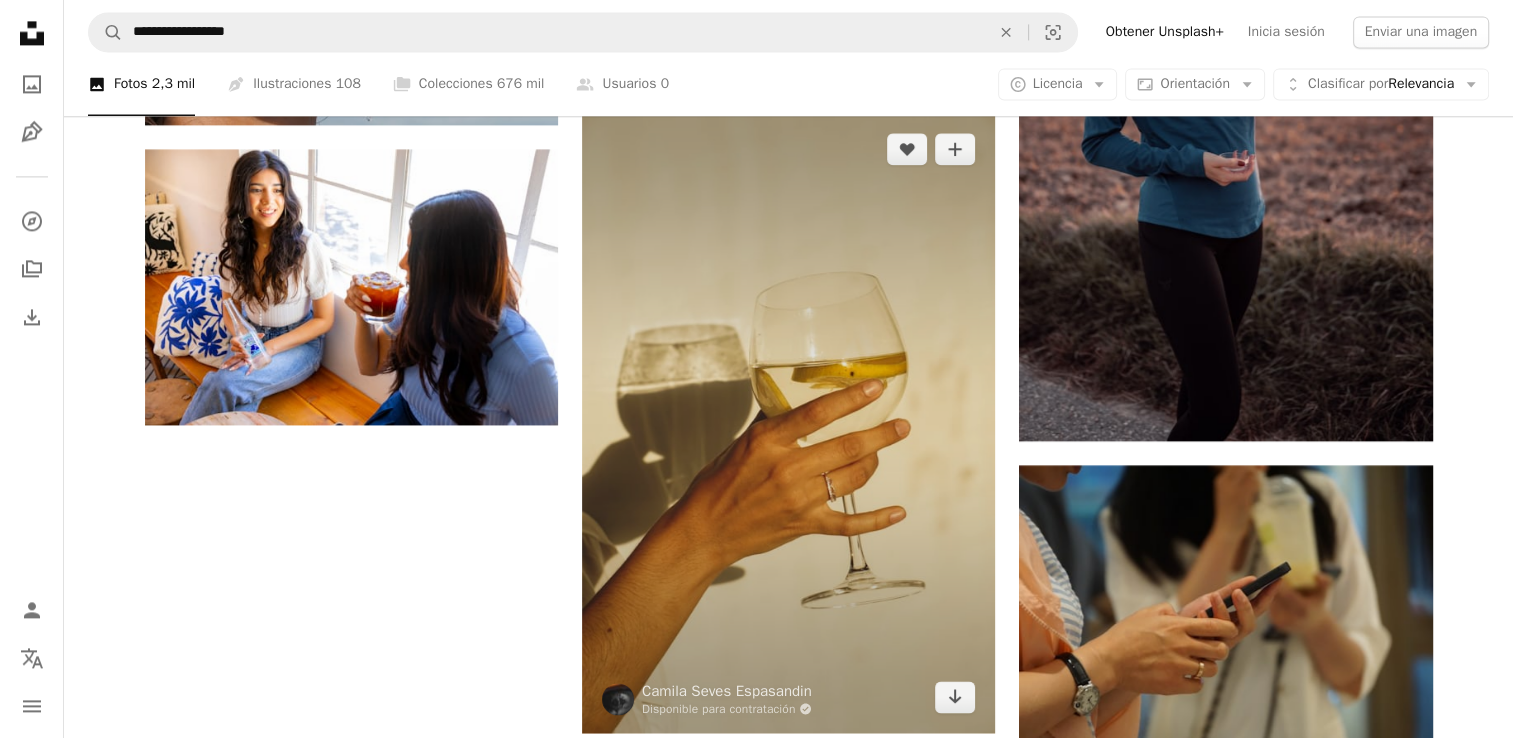 scroll, scrollTop: 2300, scrollLeft: 0, axis: vertical 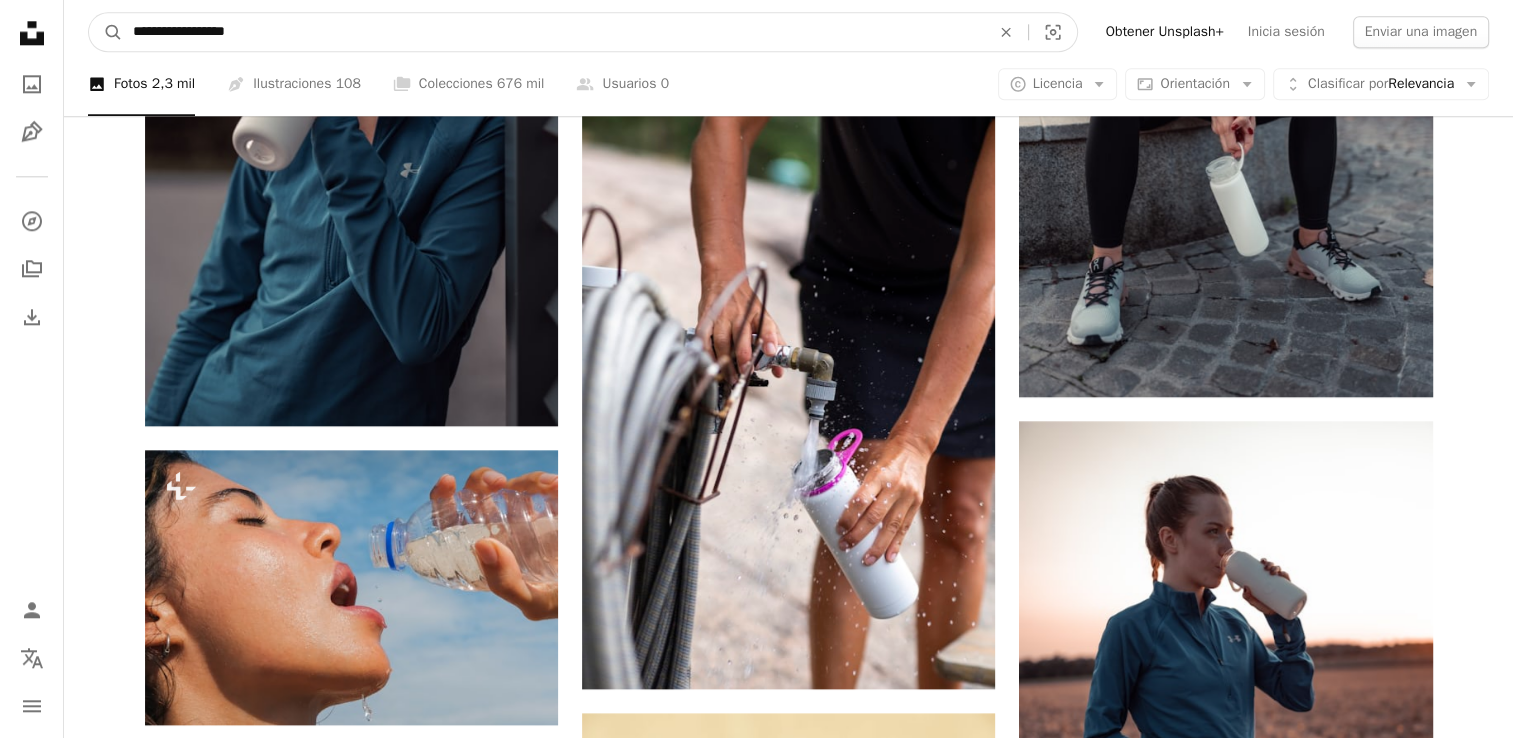 click on "**********" at bounding box center [553, 32] 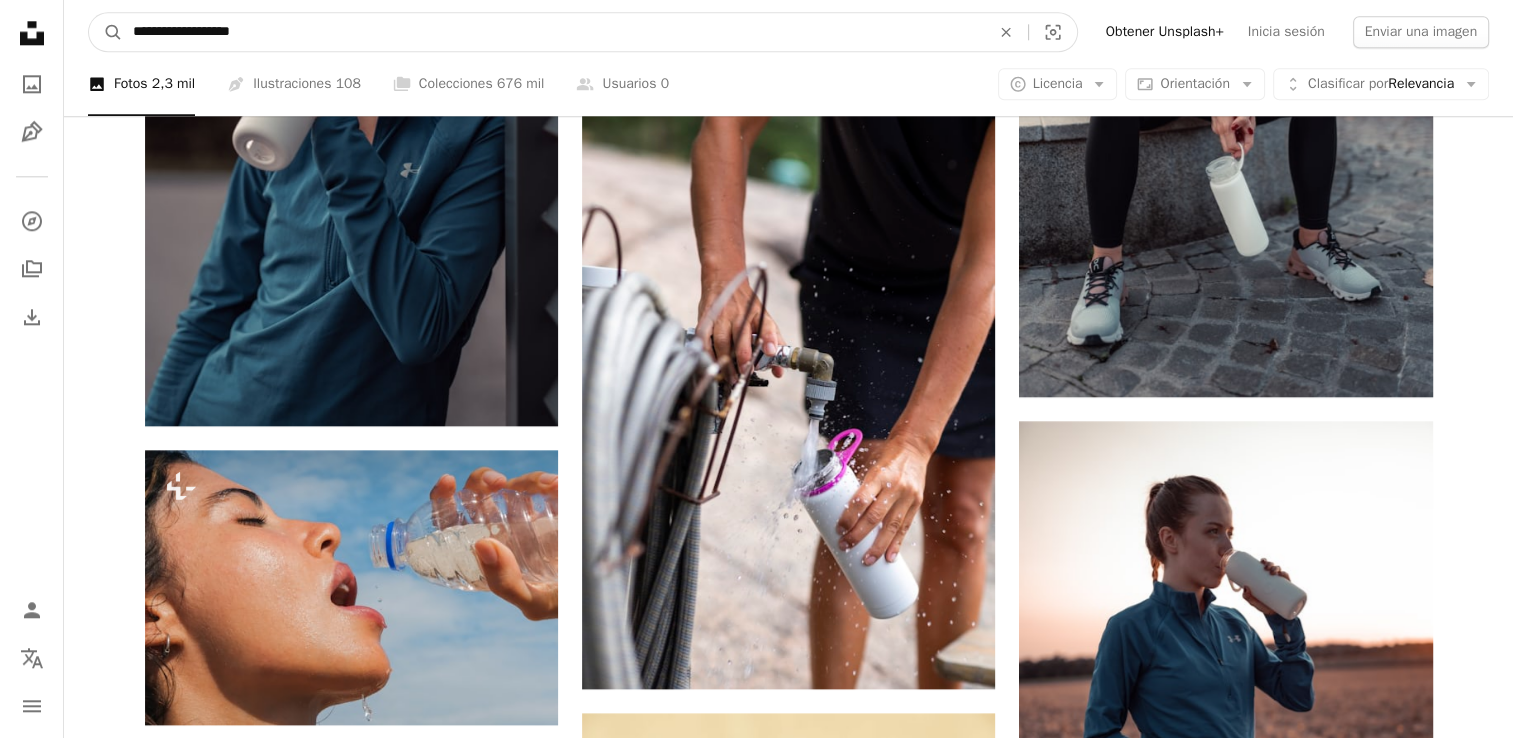 type on "**********" 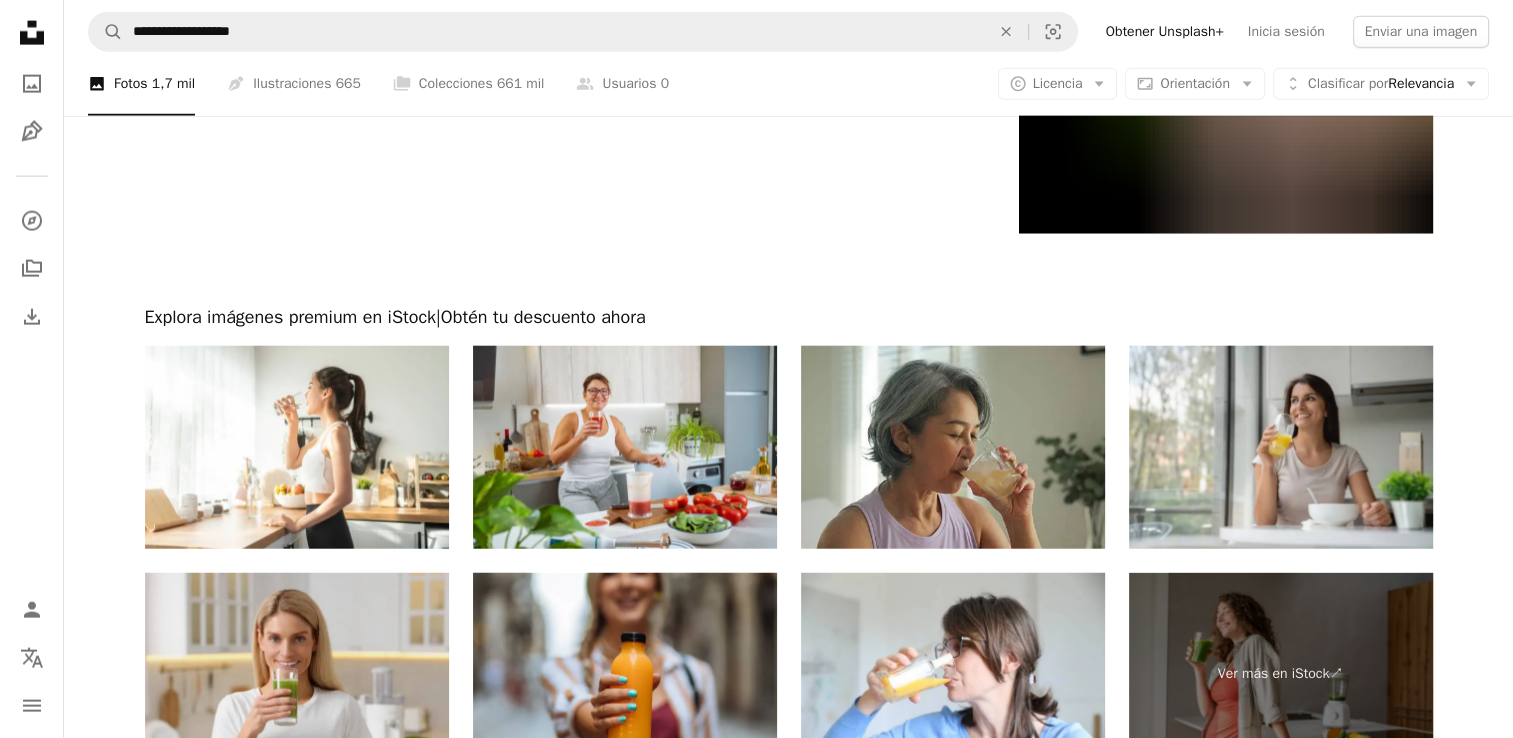 scroll, scrollTop: 4900, scrollLeft: 0, axis: vertical 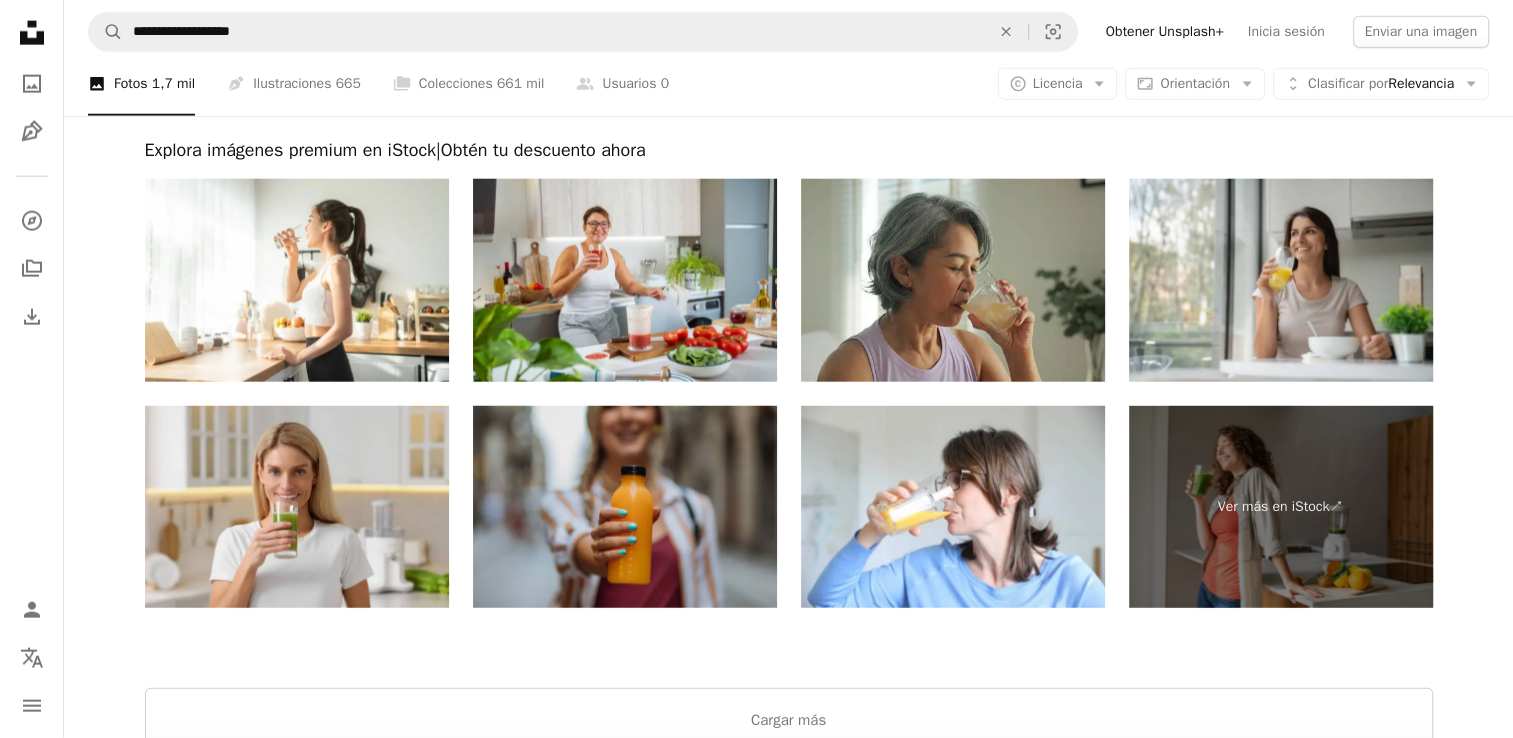 click at bounding box center (625, 507) 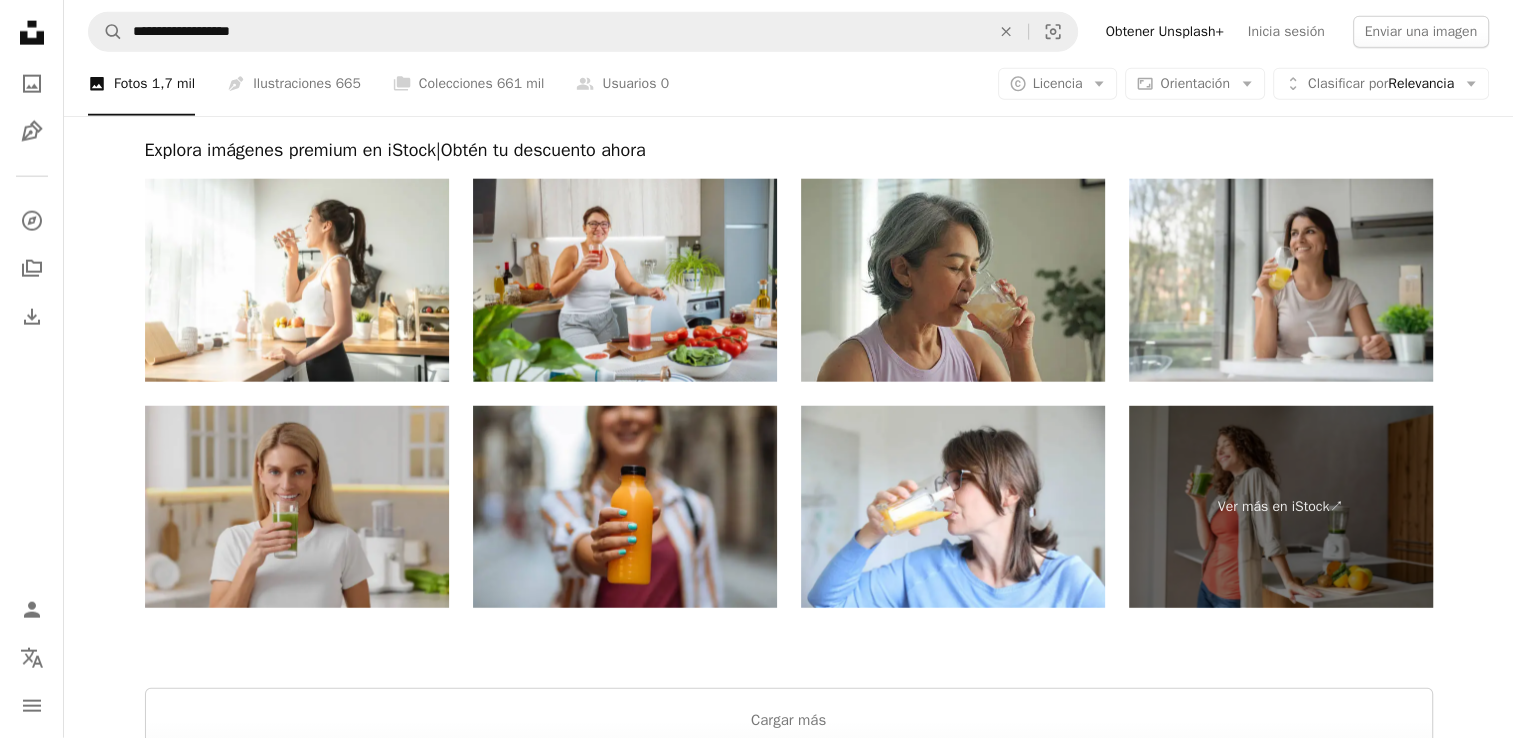 click at bounding box center [297, 507] 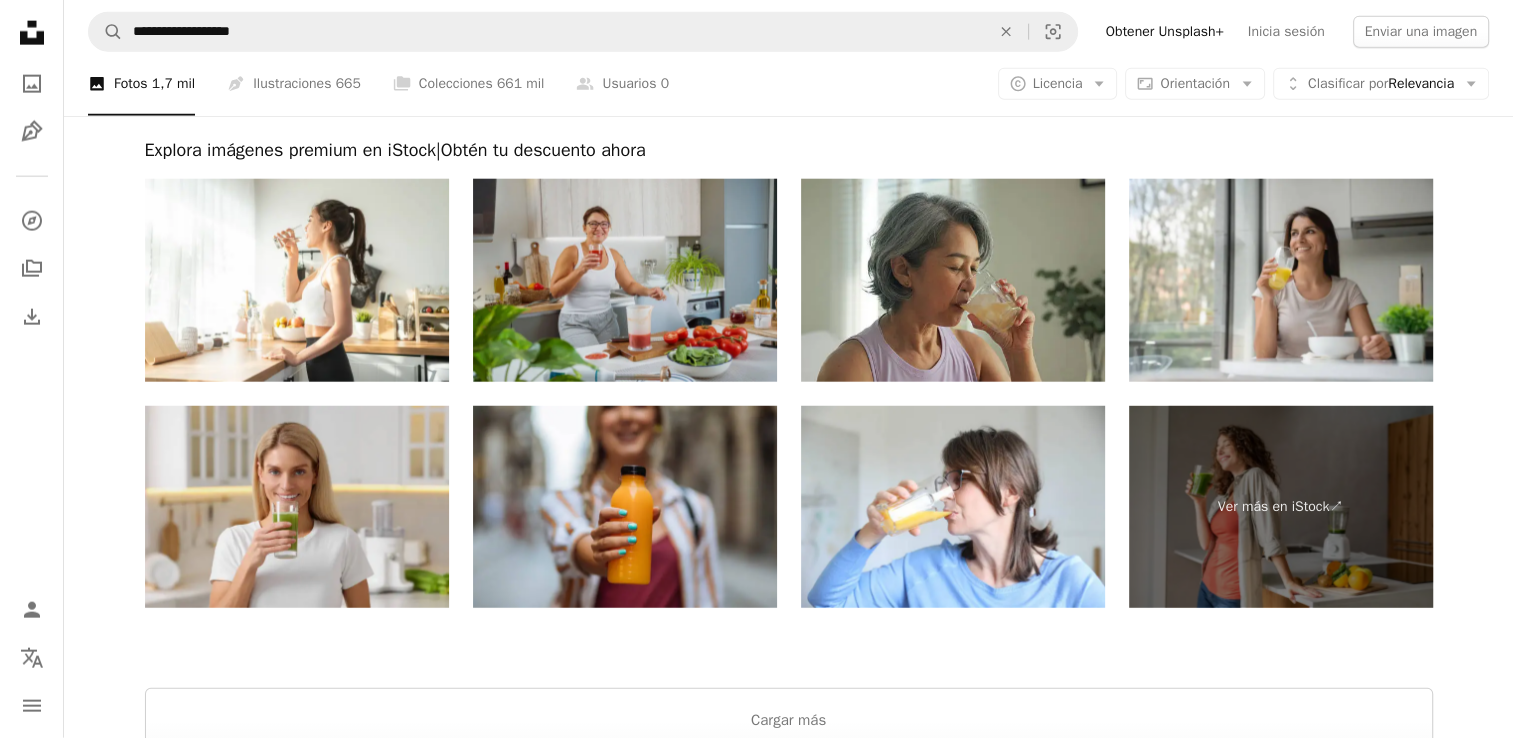 click at bounding box center [625, 280] 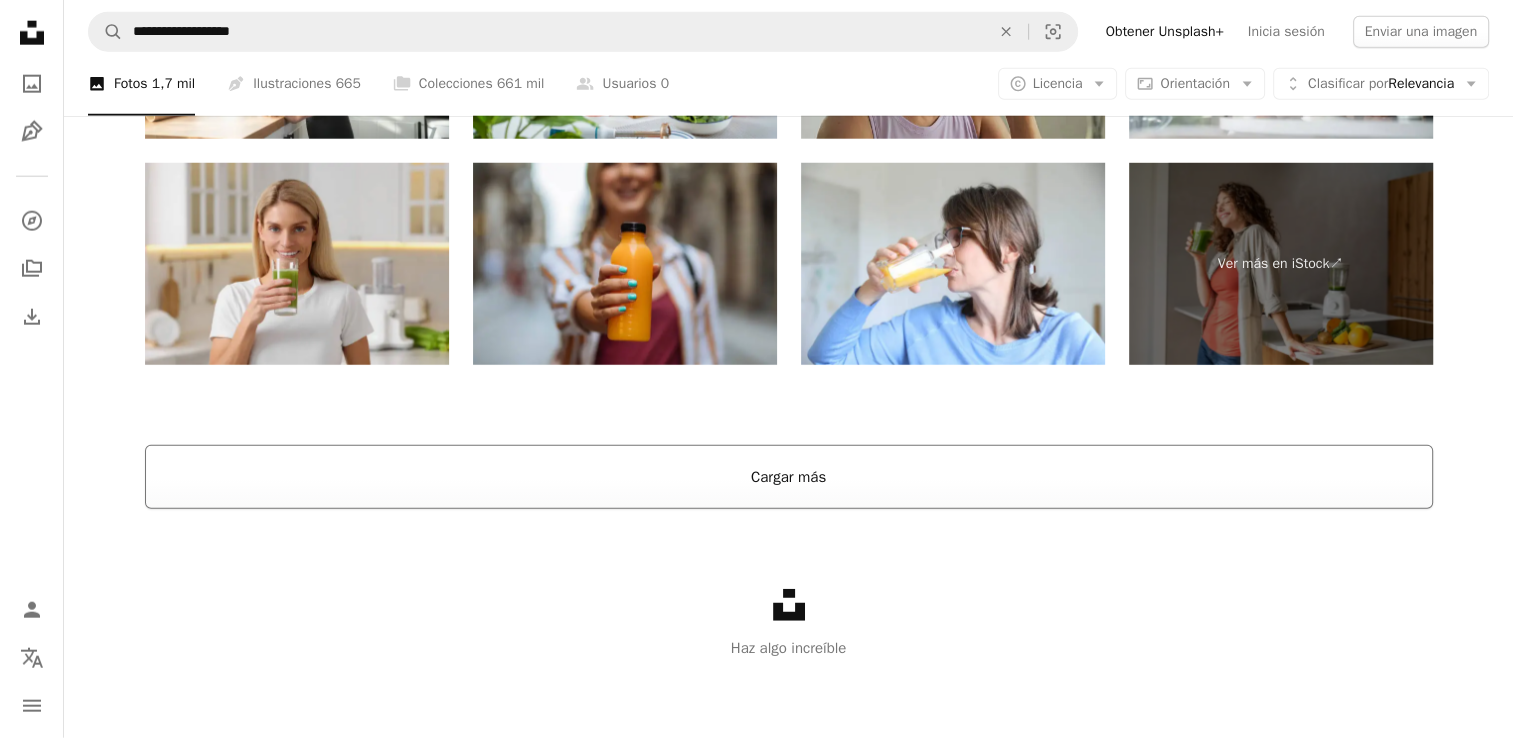 click on "Cargar más" at bounding box center [789, 477] 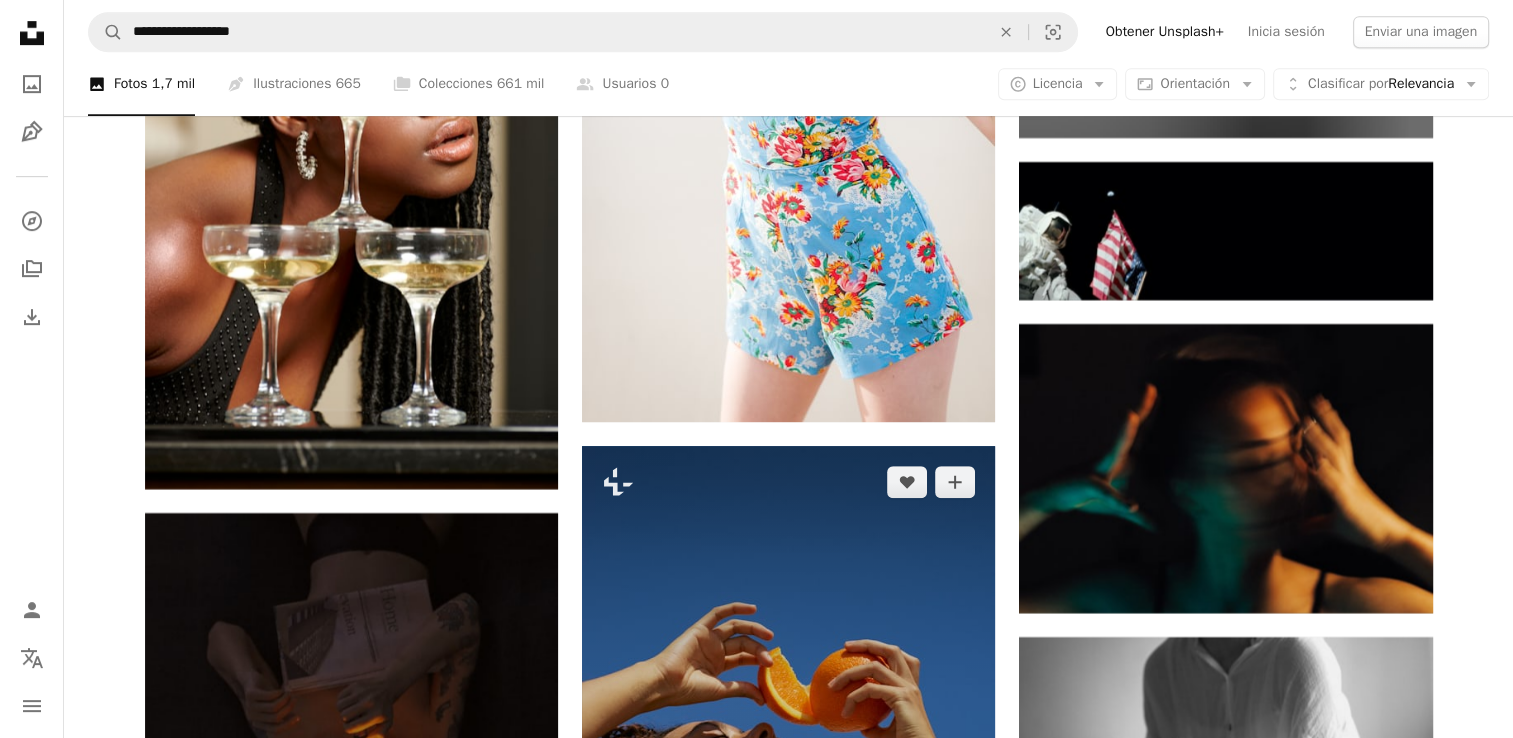 scroll, scrollTop: 16321, scrollLeft: 0, axis: vertical 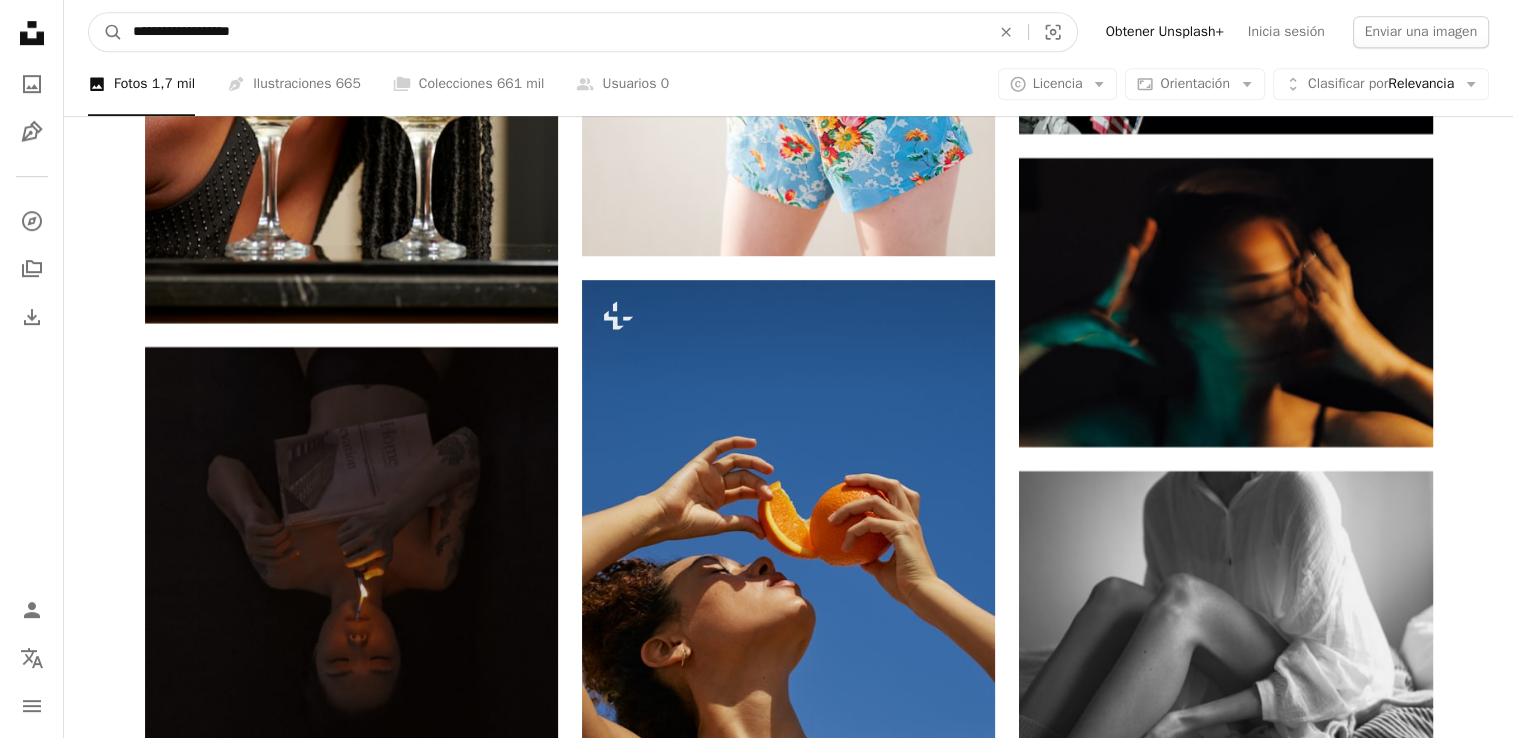 click on "**********" at bounding box center (553, 32) 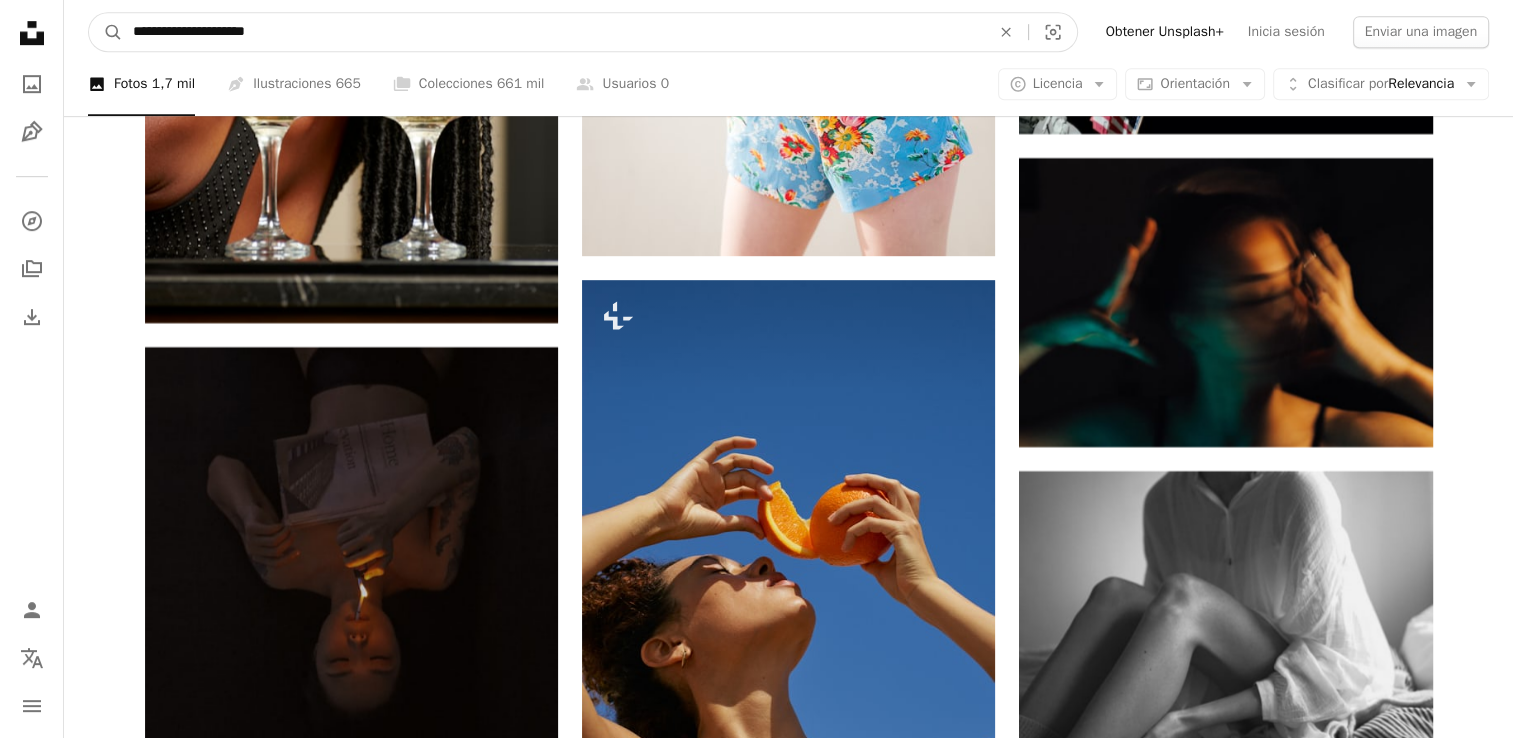 type on "**********" 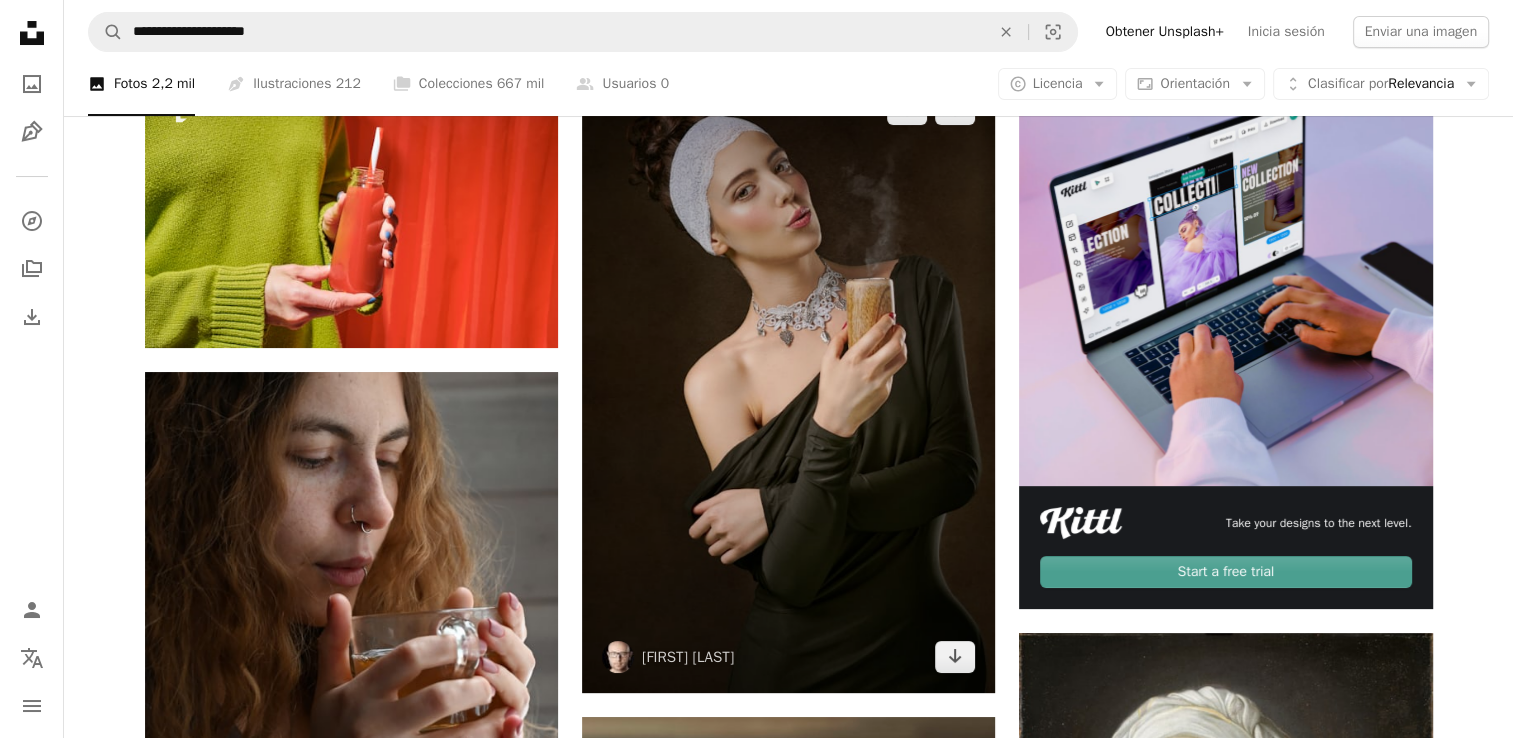 scroll, scrollTop: 200, scrollLeft: 0, axis: vertical 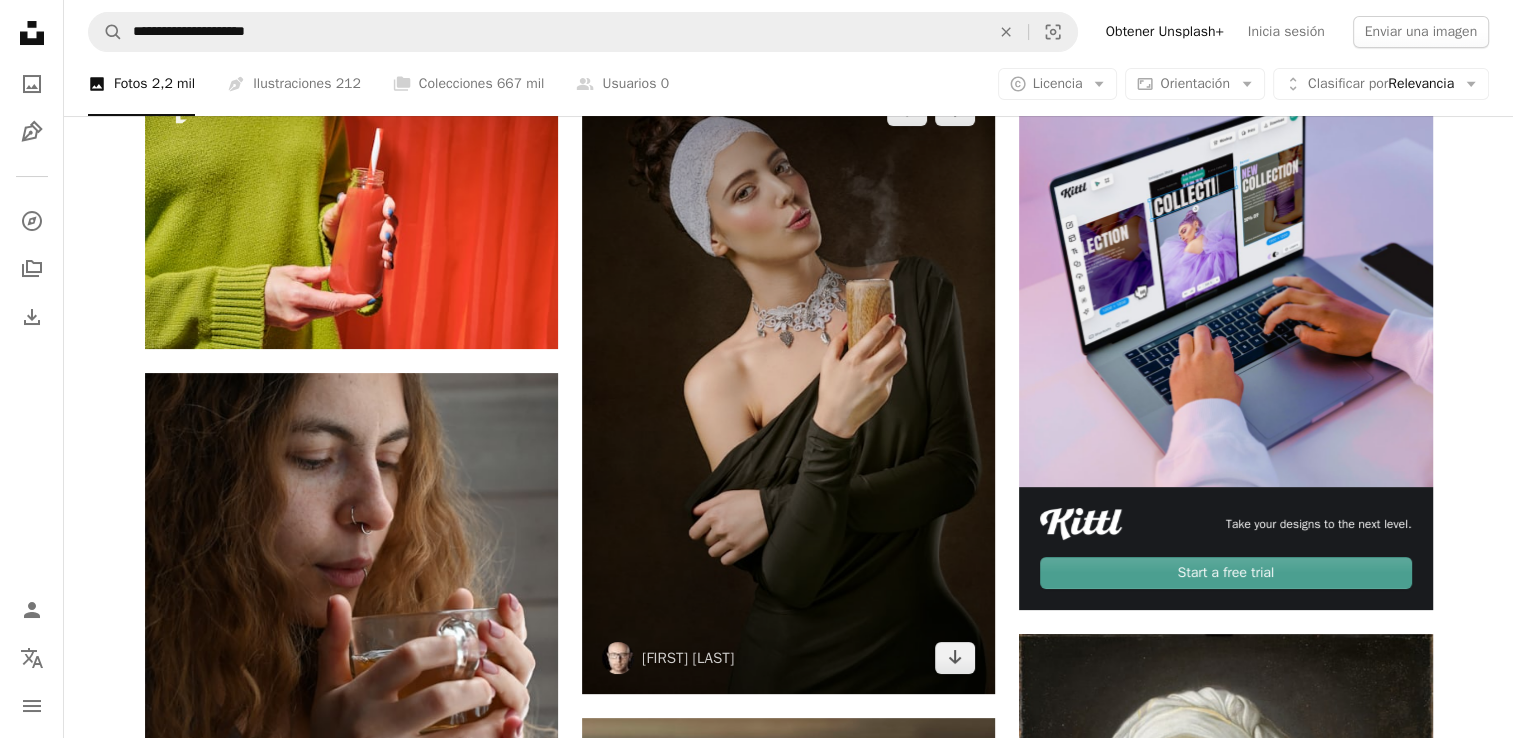 click at bounding box center (788, 384) 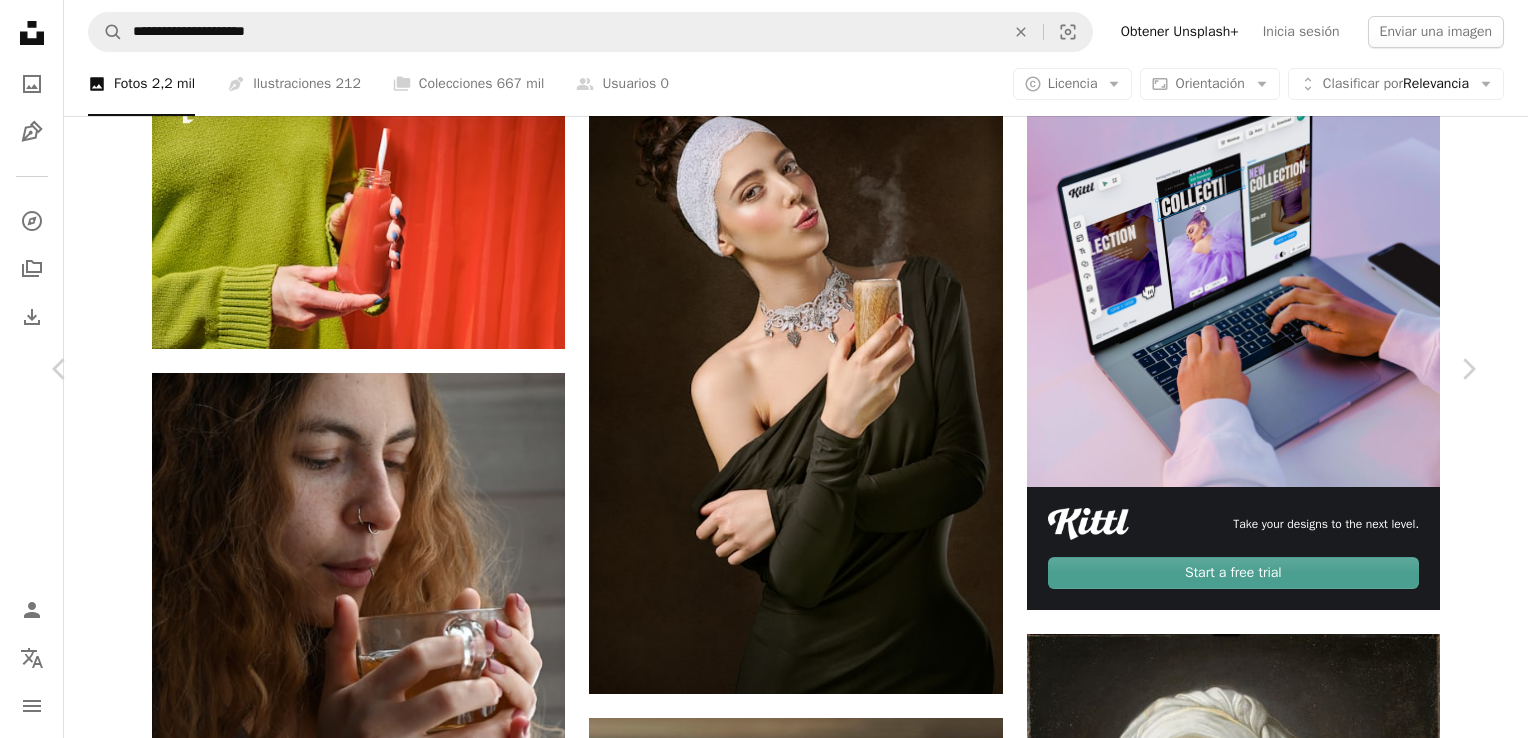 click on "Descargar gratis" at bounding box center (1272, 4967) 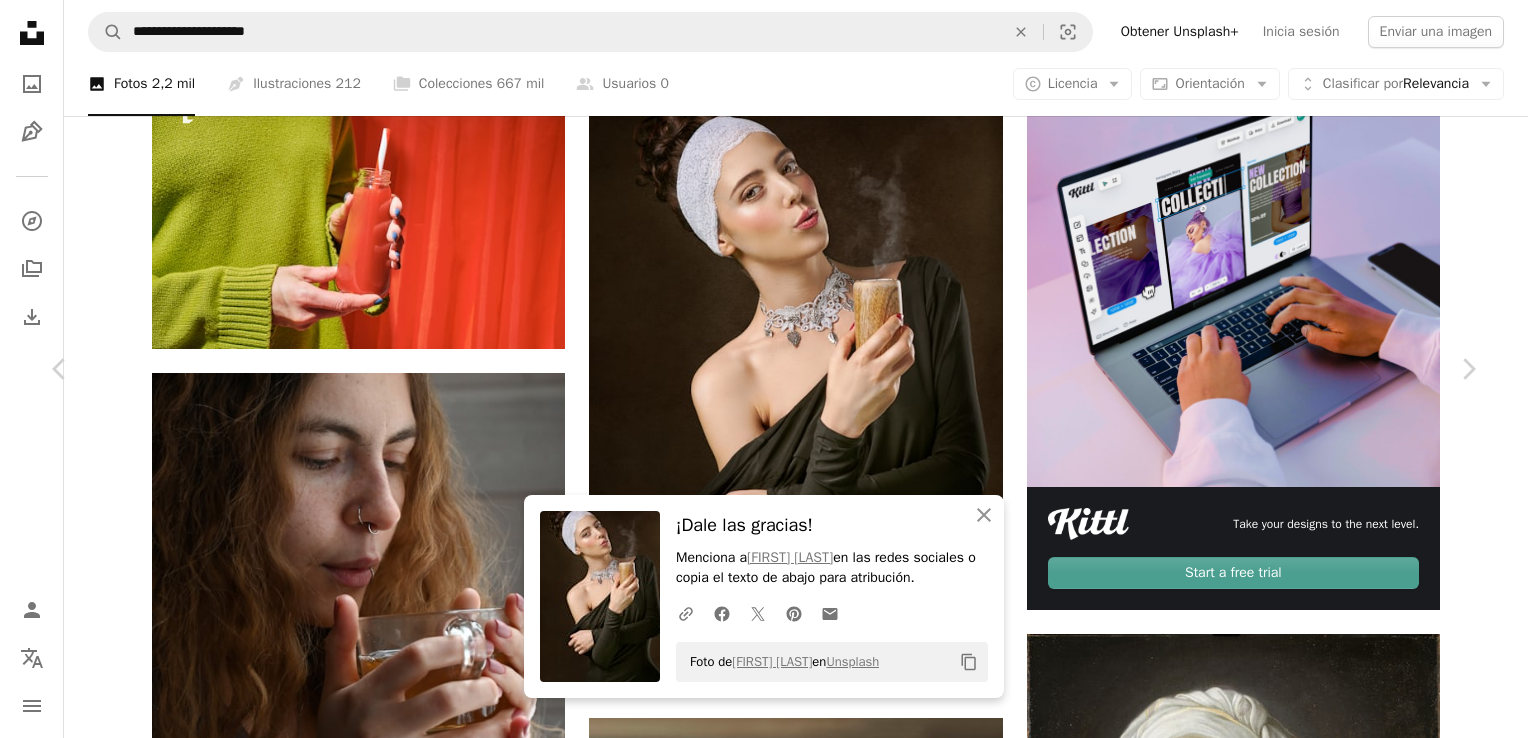 click on "An X shape Chevron left Chevron right An X shape Cerrar ¡Dale las gracias! Menciona a  [FIRST] [LAST]  en las redes sociales o copia el texto de abajo para atribución. A URL sharing icon (chains) Facebook icon X (formerly Twitter) icon Pinterest icon An envelope Foto de  [FIRST] [LAST]  en  Unsplash
Copy content [FIRST] [LAST] [FIRST] [LAST] A heart A plus sign Editar imagen   Plus sign for Unsplash+ Descargar gratis Chevron down Zoom in Visualizaciones 950.882 Descargas 3433 Presentado en Fotos A forward-right arrow Compartir Info icon Información More Actions A map marker [CITY], [COUNTRY] Calendar outlined Publicado el  28 de diciembre de 2018 Camera NIKON CORPORATION, NIKON D5300 Safety Uso gratuito bajo la  Licencia Unsplash muchacha Noche vendimia triste dormir vela humo esperanza Retro soñar viejo adiós despedida tentación Rembrandt Vermeer víveres negro Humano moda Fotos de stock gratuitas Explora imágenes premium relacionadas en iStock  |  Ahorra un 20 % con el código UNSPLASH20 Ver más en iStock" at bounding box center [764, 5289] 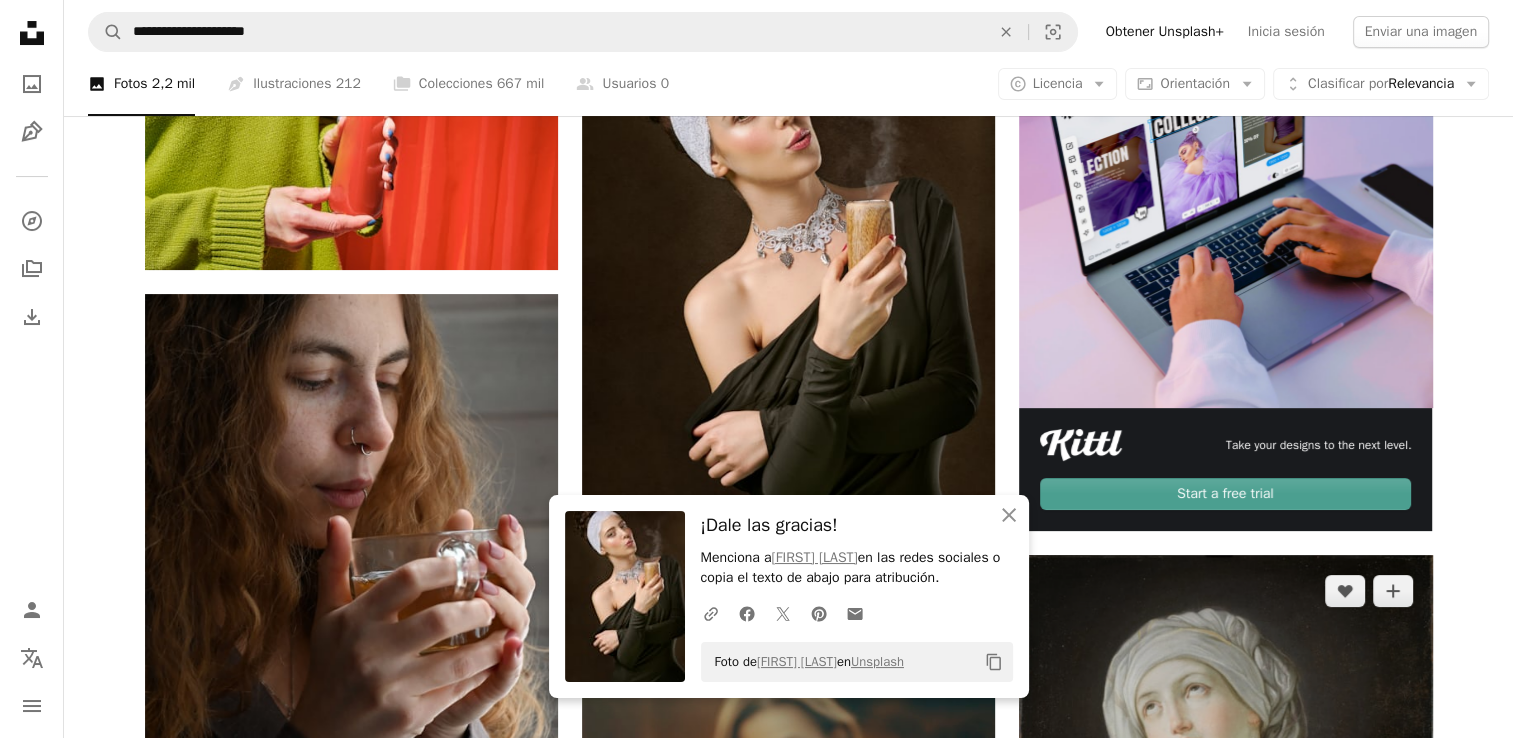 scroll, scrollTop: 500, scrollLeft: 0, axis: vertical 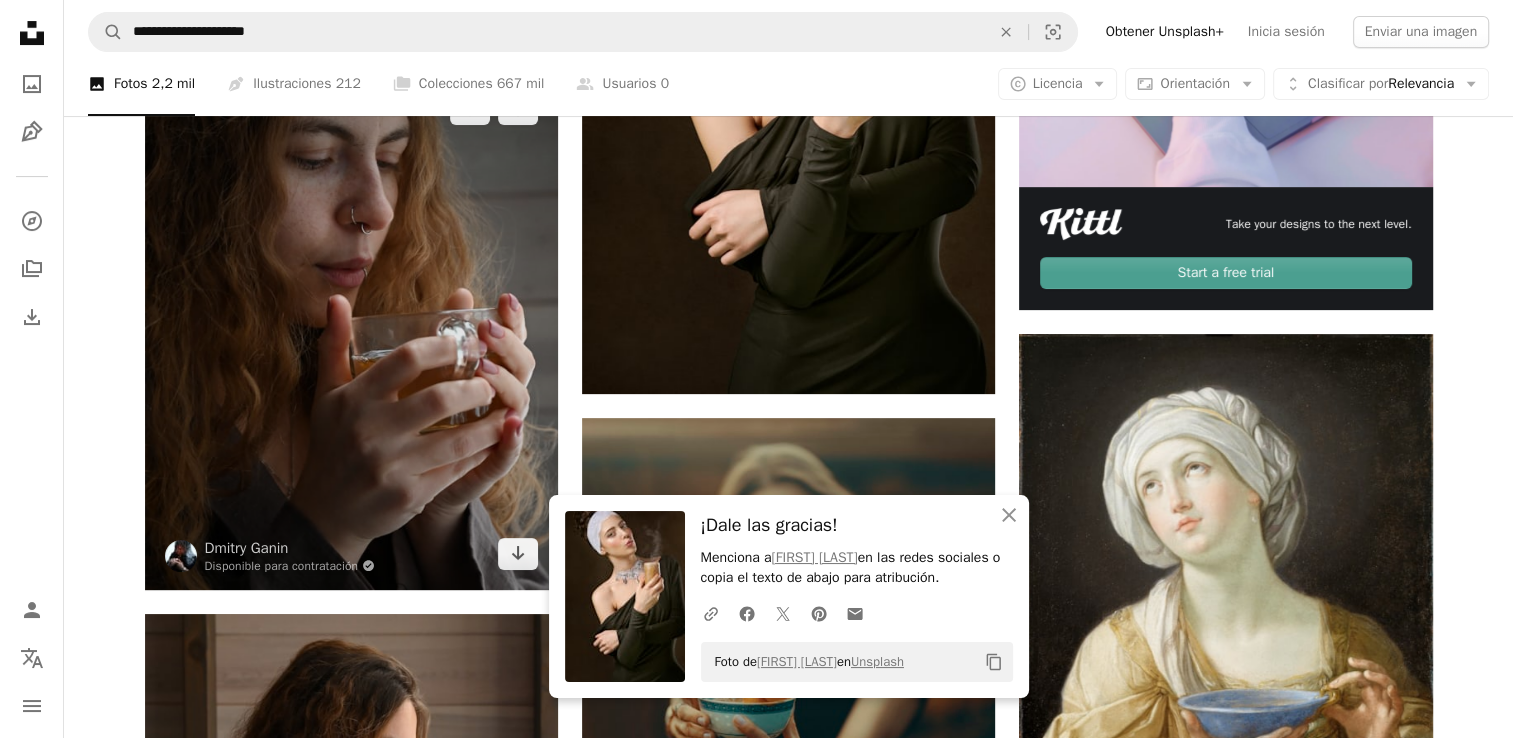 click at bounding box center [351, 331] 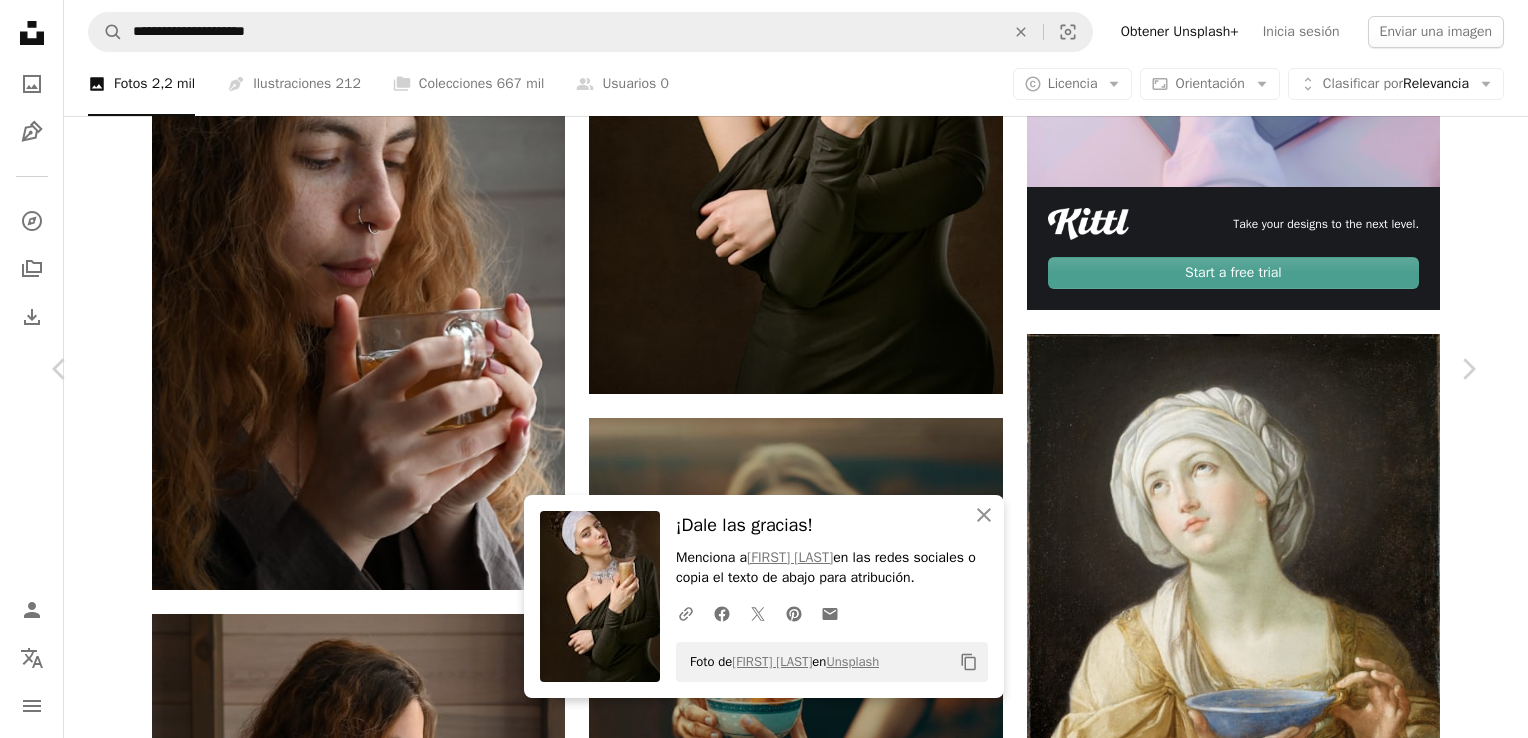 click on "Descargar gratis" at bounding box center (1272, 4667) 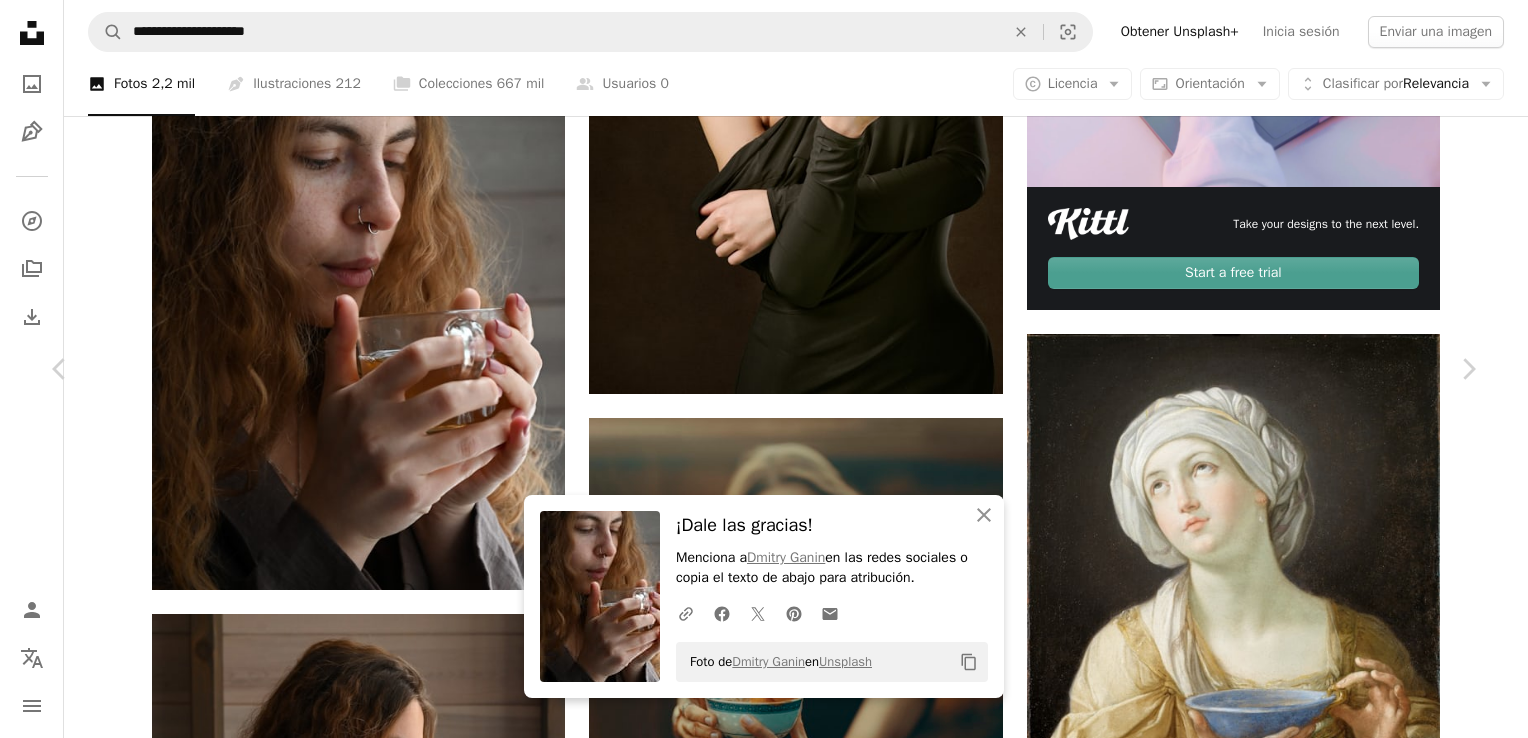 click on "An X shape Chevron left Chevron right An X shape Cerrar ¡Dale las gracias! Menciona a  [FIRST] [LAST]  en las redes sociales o copia el texto de abajo para atribución. A URL sharing icon (chains) Facebook icon X (formerly Twitter) icon Pinterest icon An envelope Foto de  [FIRST] [LAST]  en  Unsplash
Copy content [FIRST] [LAST] Disponible para contratación A checkmark inside of a circle A heart A plus sign Editar imagen   Plus sign for Unsplash+ Descargar gratis Chevron down Zoom in Visualizaciones 292.471 Descargas 1692 Presentado en Fotos ,  Salud y bienestar A forward-right arrow Compartir Info icon Información More Actions Calendar outlined Publicado el  6 de noviembre de 2022 Camera NIKON CORPORATION, NIKON Z 6 Safety Uso gratuito bajo la  Licencia Unsplash mujer retrato muchacha Bienestar salud mental té taza cara perfume botella cosméticos cabeza bebida potable Imágenes gratuitas Explora imágenes premium relacionadas en iStock  |  Ahorra un 20 % con el código UNSPLASH20 Ver más en iStock" at bounding box center (764, 4989) 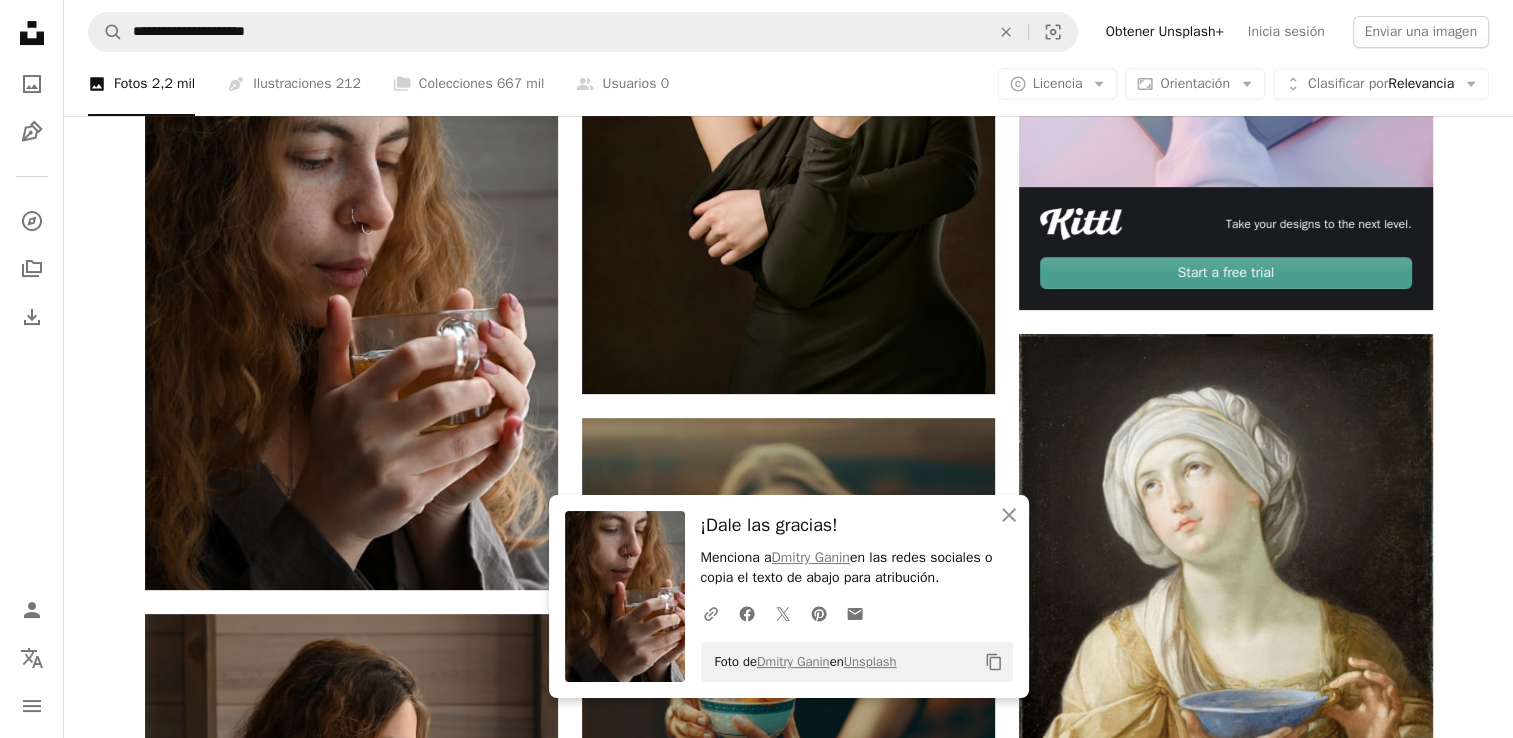 click on "Plus sign for Unsplash+ A heart A plus sign [FIRST] [LAST] Para  Unsplash+ A lock   Descargar A heart A plus sign Dmitry Ganin Disponible para contratación A checkmark inside of a circle Arrow pointing down A heart A plus sign Dmitry Ganin Disponible para contratación A checkmark inside of a circle Arrow pointing down A heart A plus sign [FIRST] [LAST] Arrow pointing down Plus sign for Unsplash+ A heart A plus sign Natalia Blauth Para  Unsplash+ A lock   Descargar A heart A plus sign [FIRST] [LAST] Arrow pointing down A heart A plus sign Sincerely Media Disponible para contratación A checkmark inside of a circle Arrow pointing down A heart A plus sign JJ Jordan Arrow pointing down A heart A plus sign chris panas Disponible para contratación A checkmark inside of a circle Arrow pointing down Plus sign for Unsplash+ A heart A plus sign Mohammad Alizade Para  Unsplash+ A lock   Descargar A heart A plus sign Emma Ou Disponible para contratación A checkmark inside of a circle Arrow pointing down A heart" at bounding box center (788, 1739) 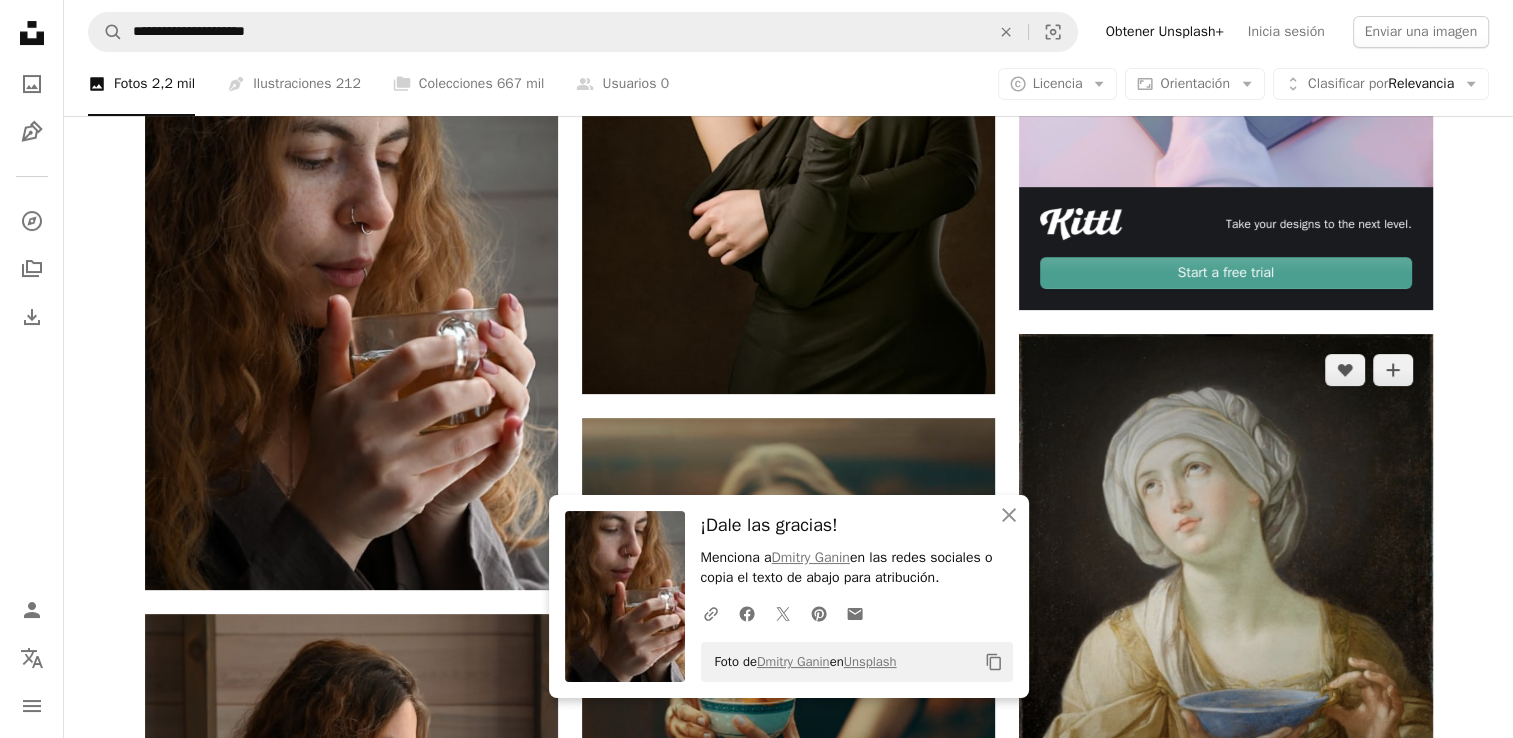scroll, scrollTop: 900, scrollLeft: 0, axis: vertical 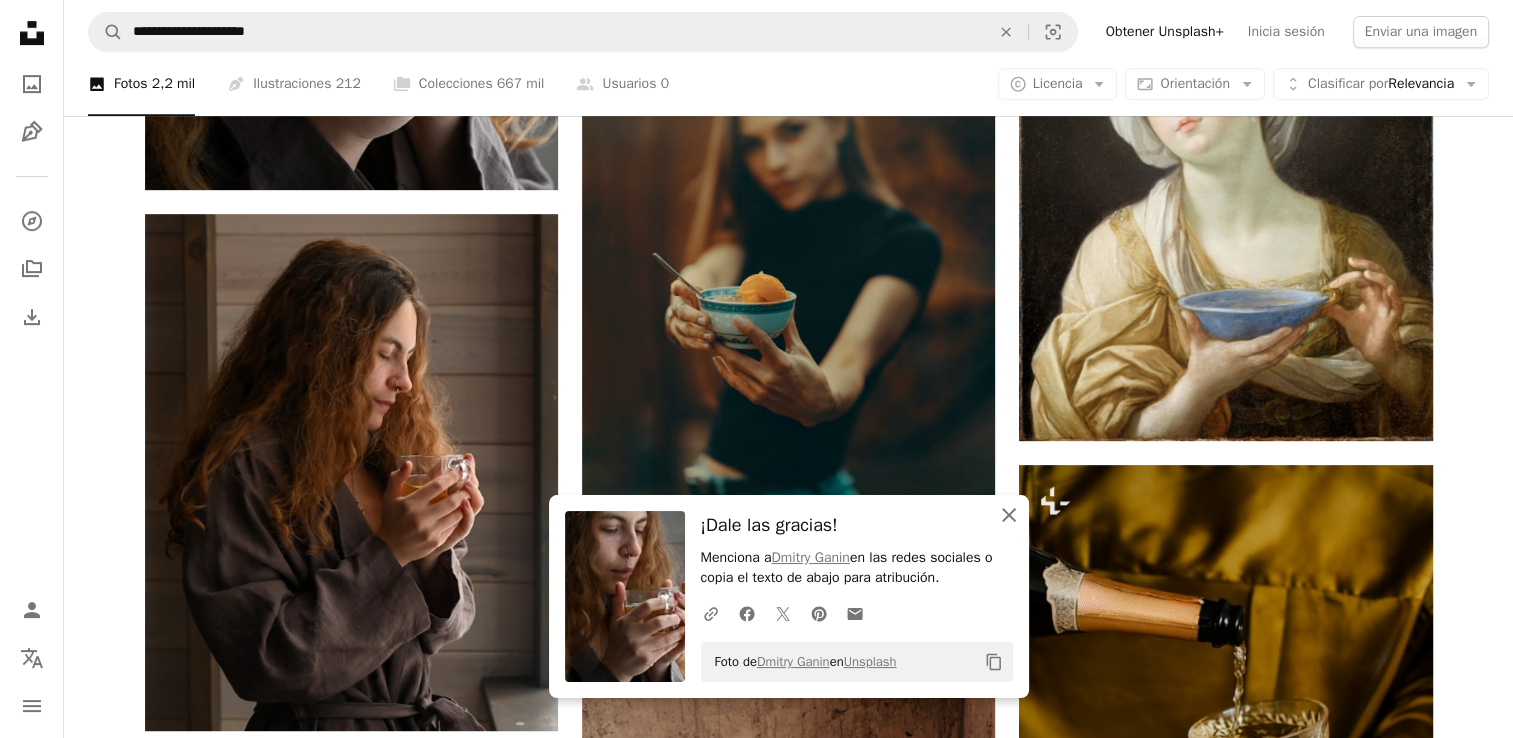 click on "An X shape" 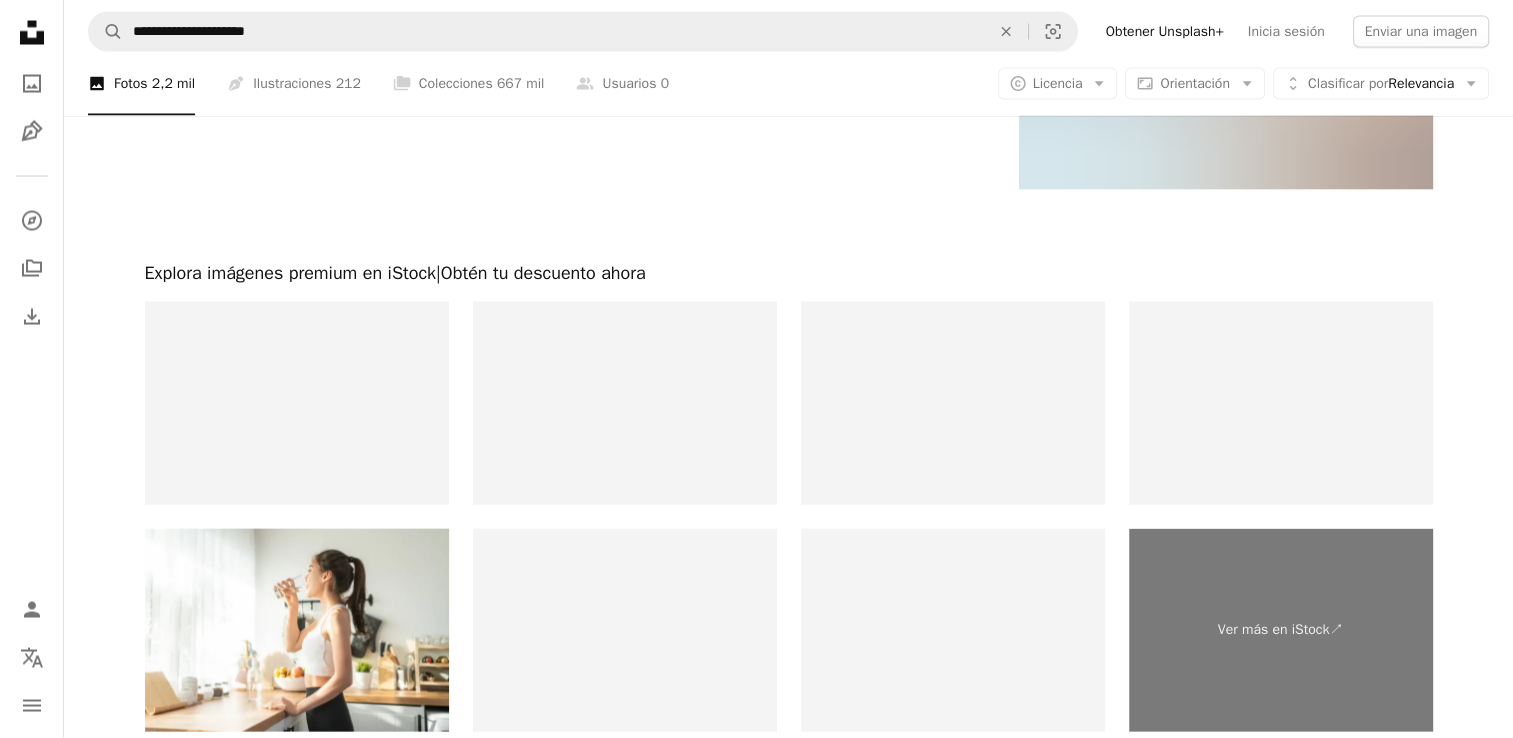 scroll, scrollTop: 4100, scrollLeft: 0, axis: vertical 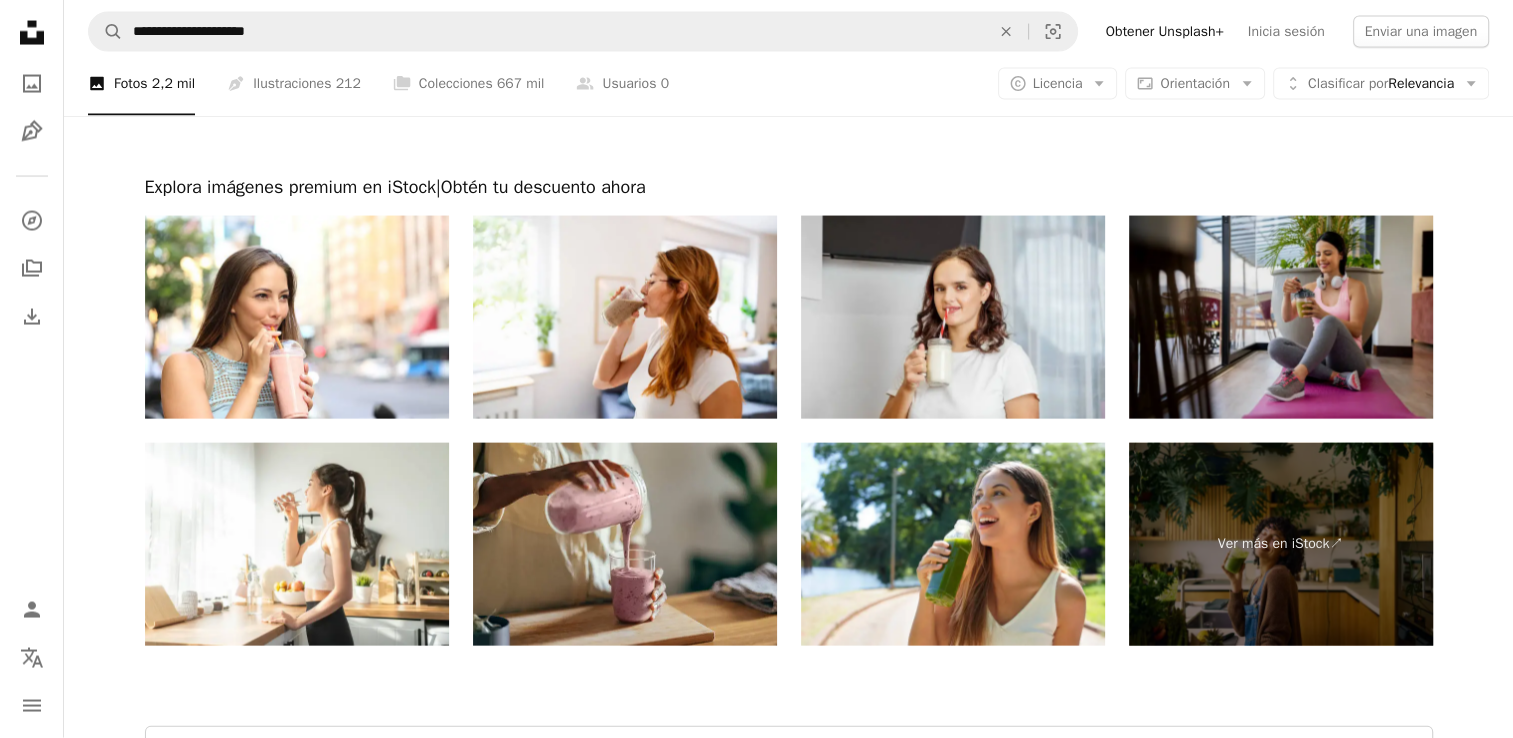click at bounding box center [1281, 317] 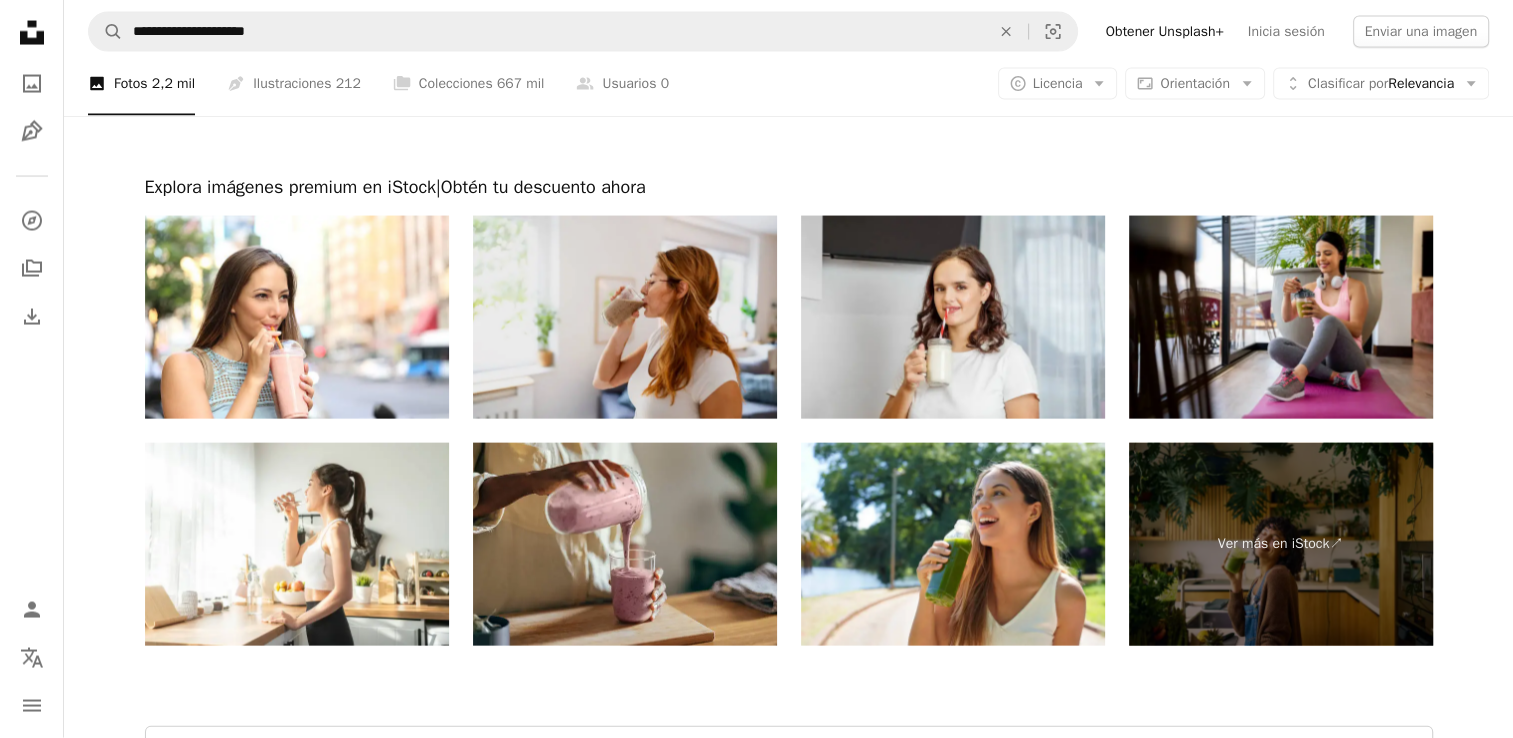 click at bounding box center [625, 317] 